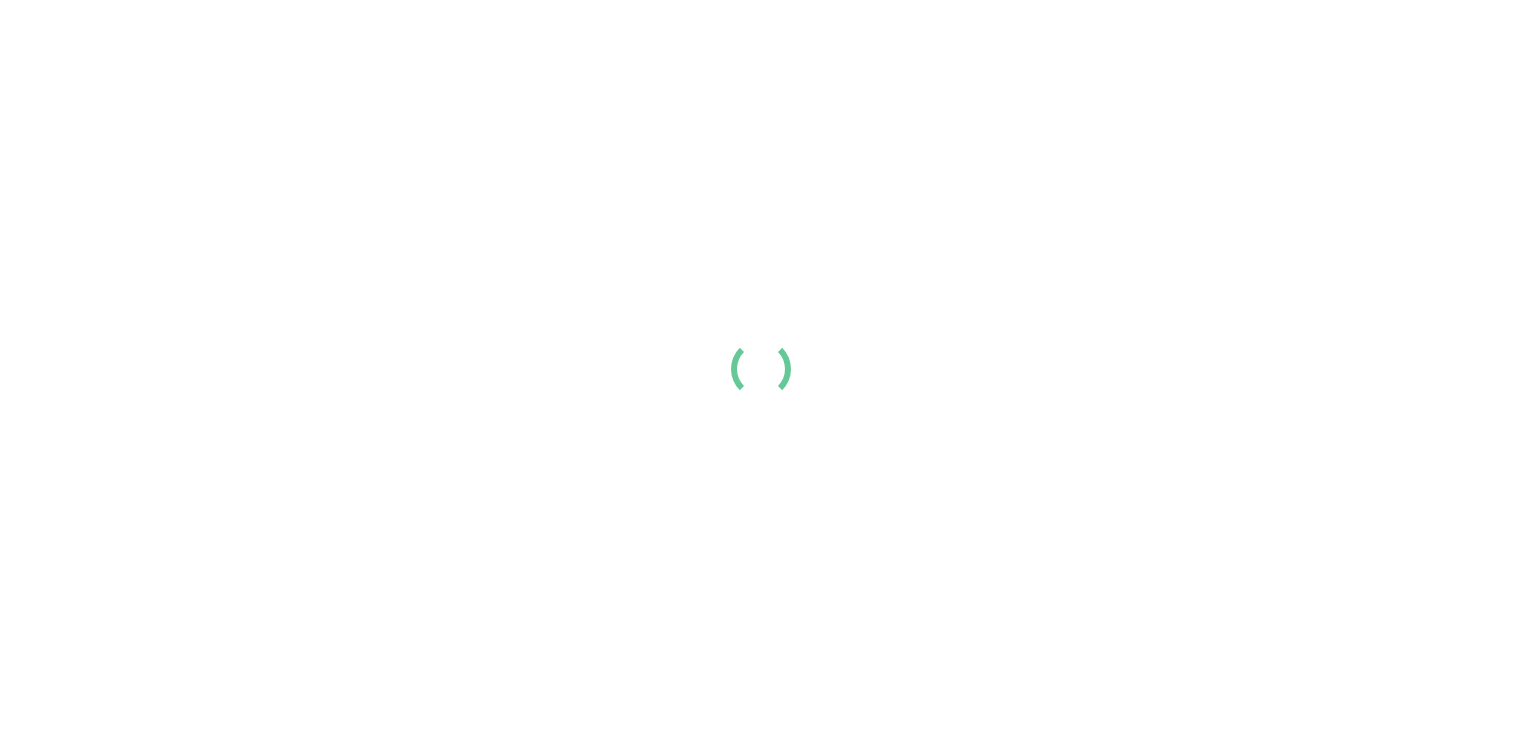 scroll, scrollTop: 0, scrollLeft: 0, axis: both 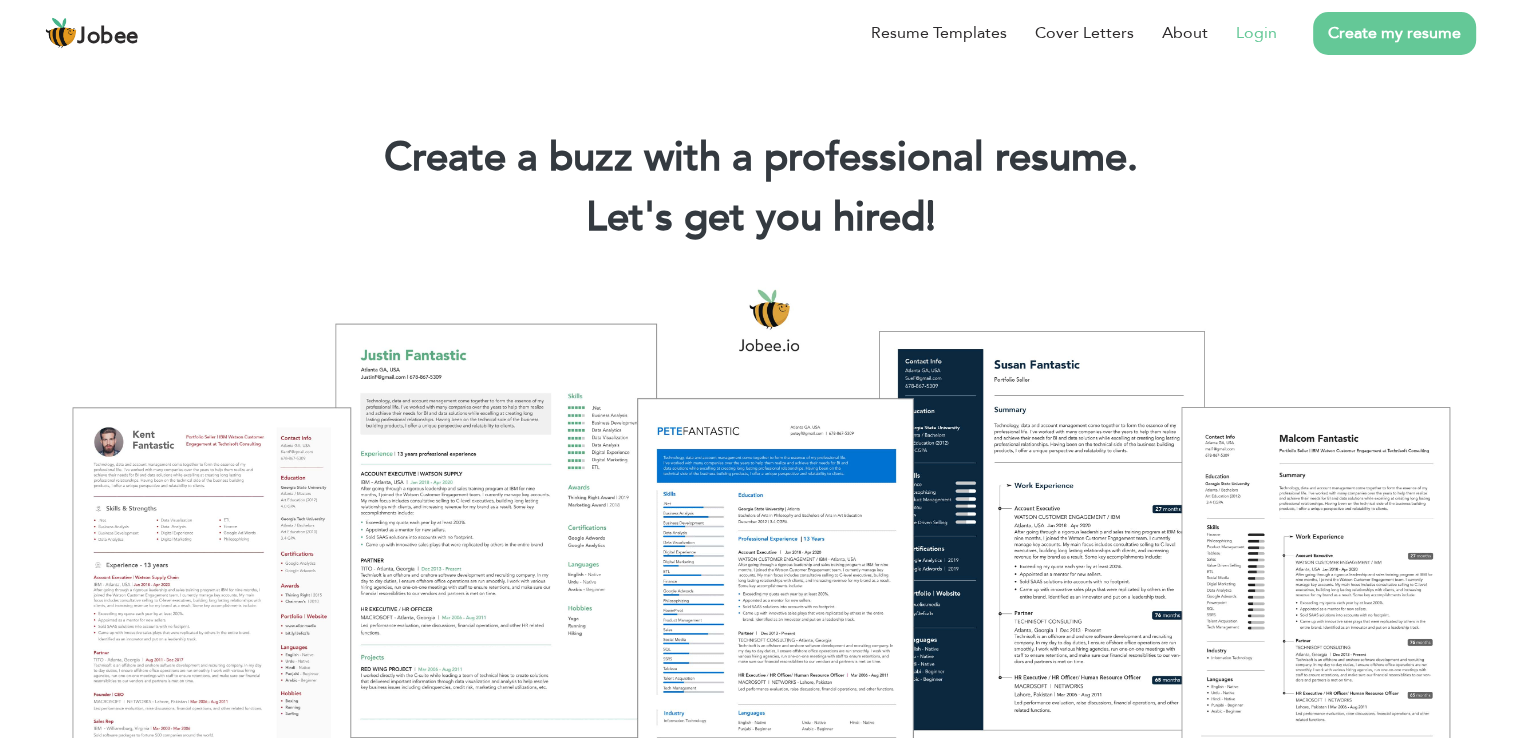 click on "Login" at bounding box center (1256, 33) 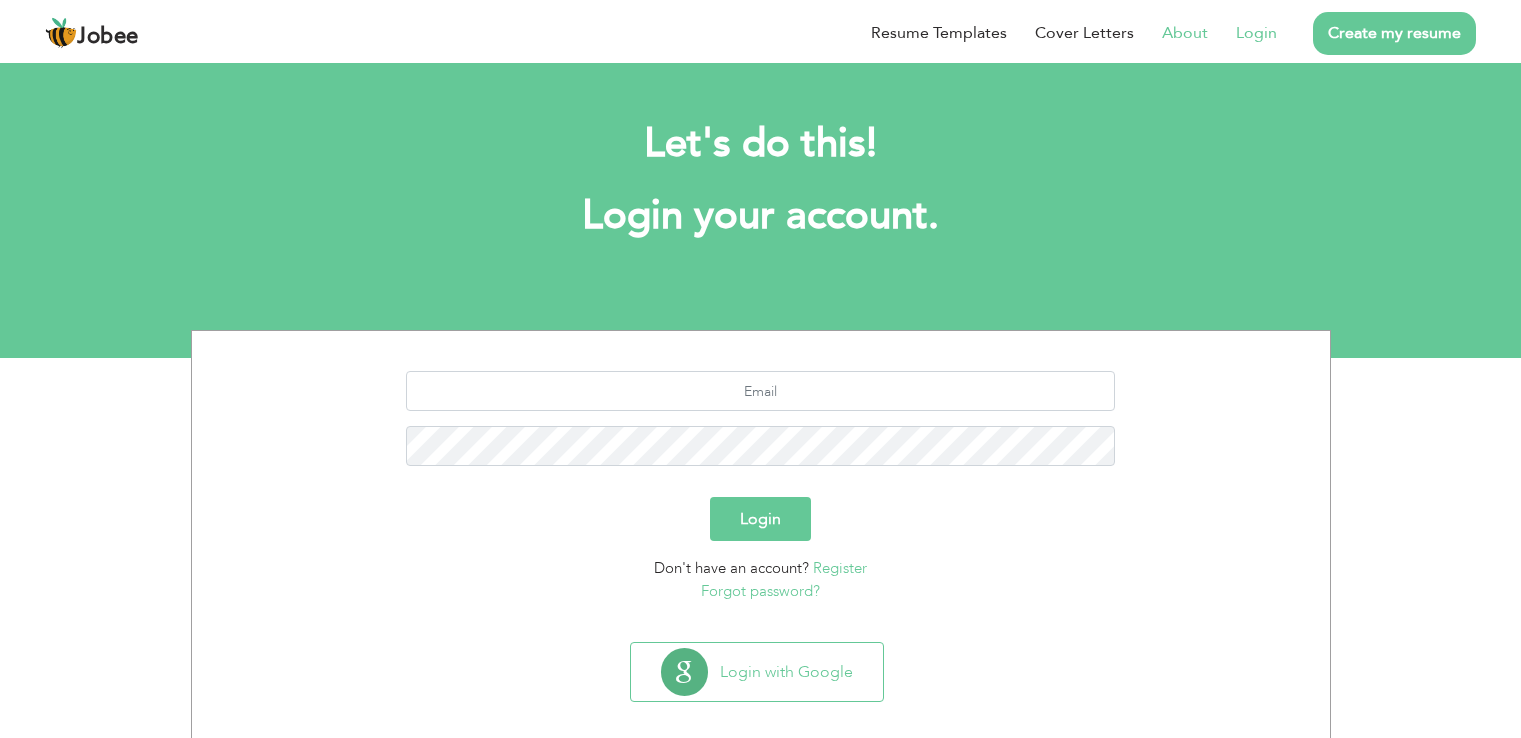 scroll, scrollTop: 0, scrollLeft: 0, axis: both 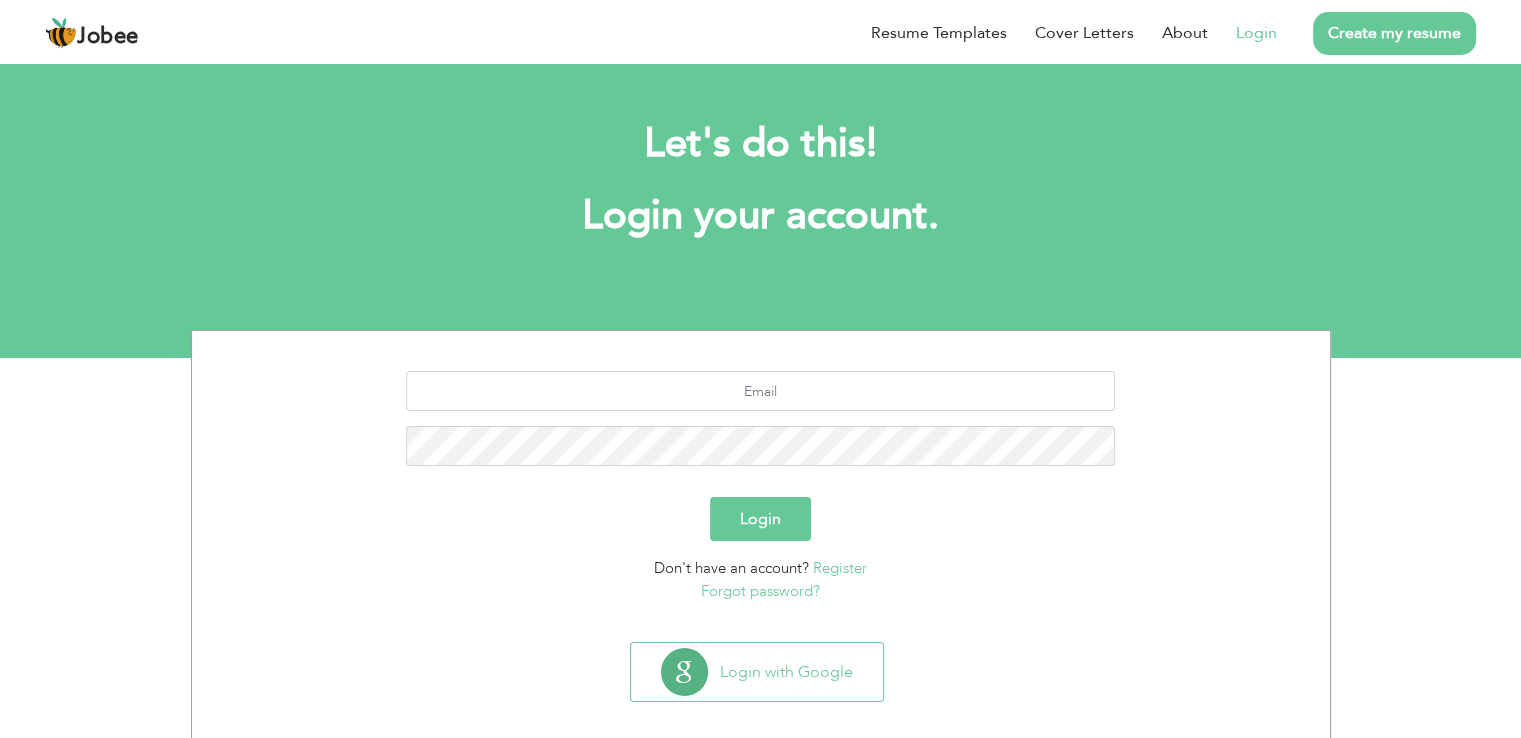 click on "Create my resume" at bounding box center [1394, 33] 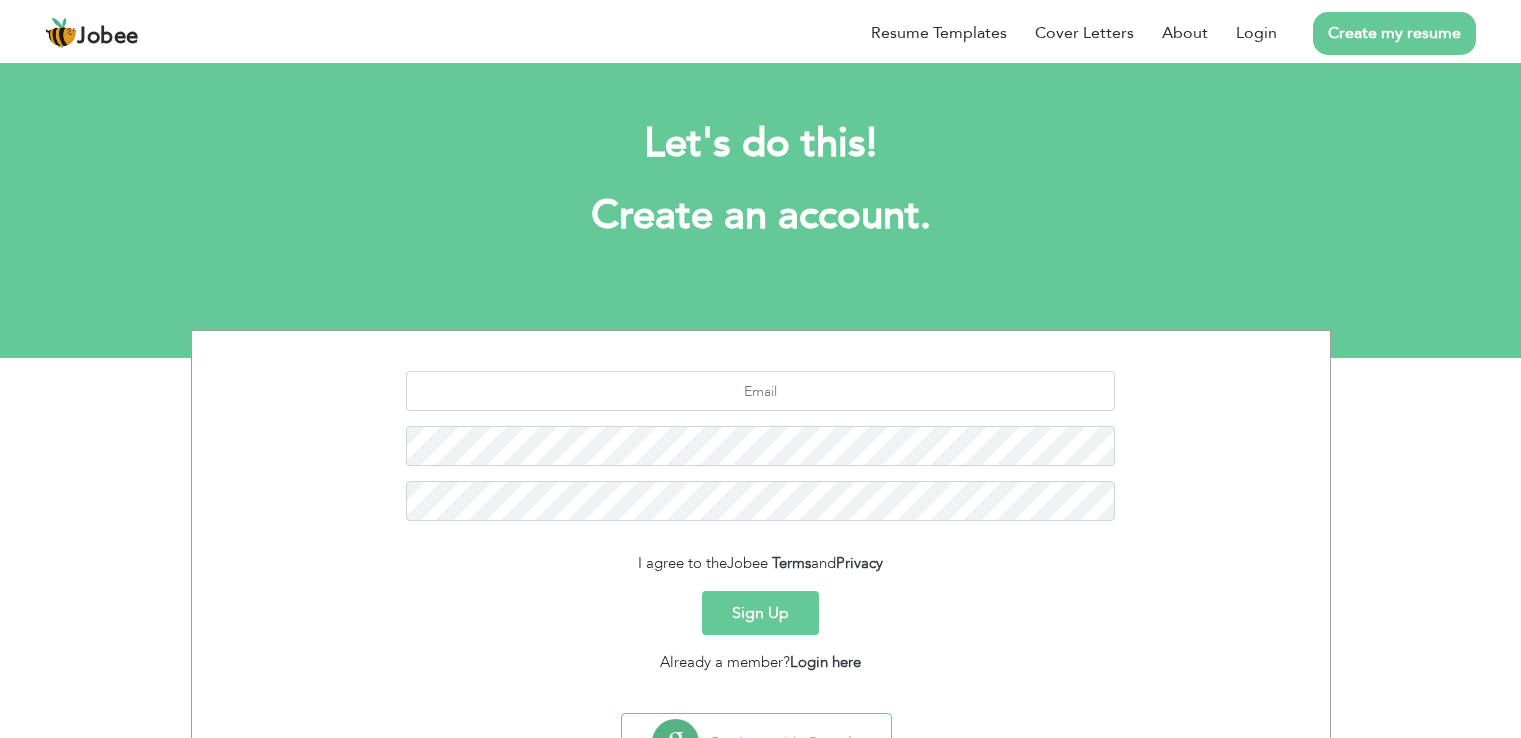 scroll, scrollTop: 0, scrollLeft: 0, axis: both 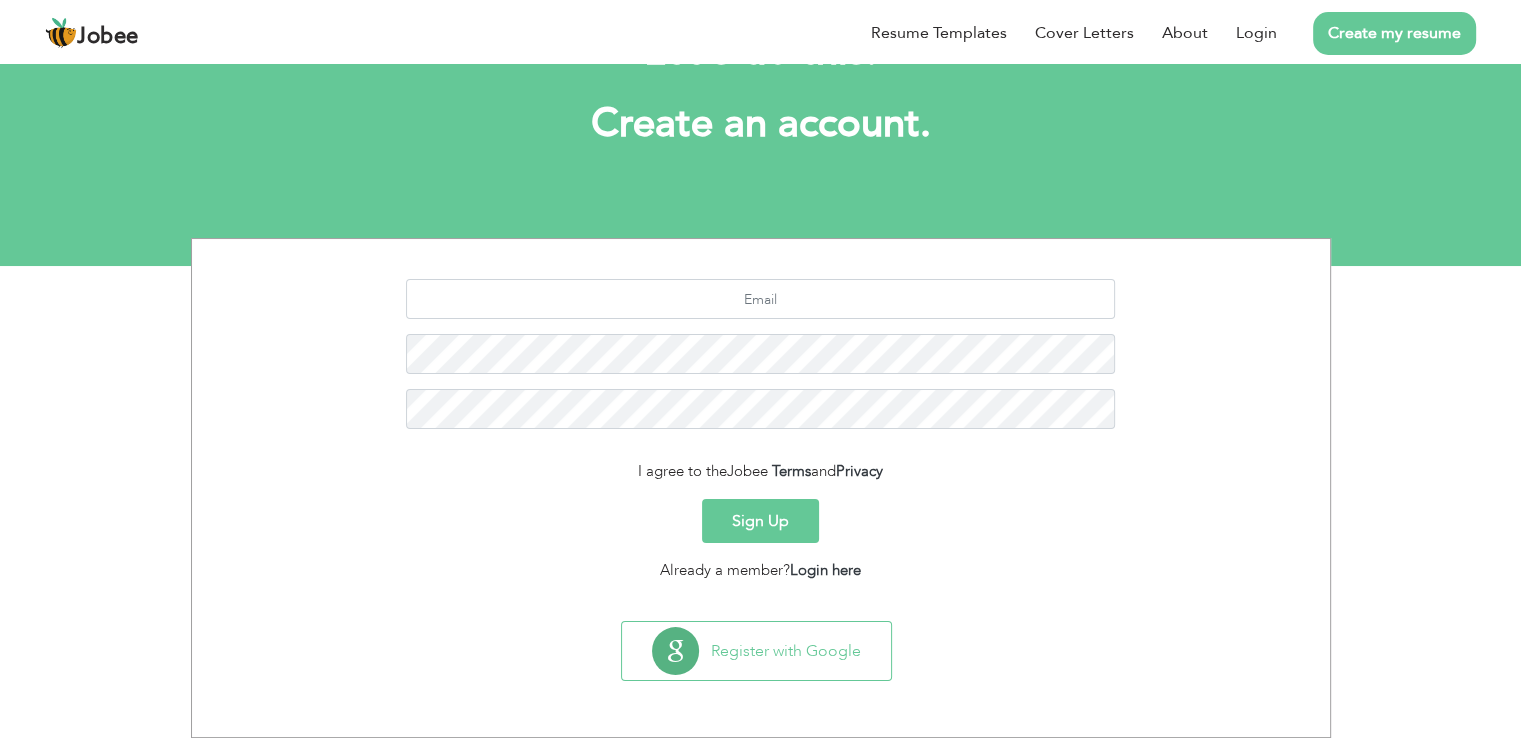 click on "Sign Up" at bounding box center [760, 521] 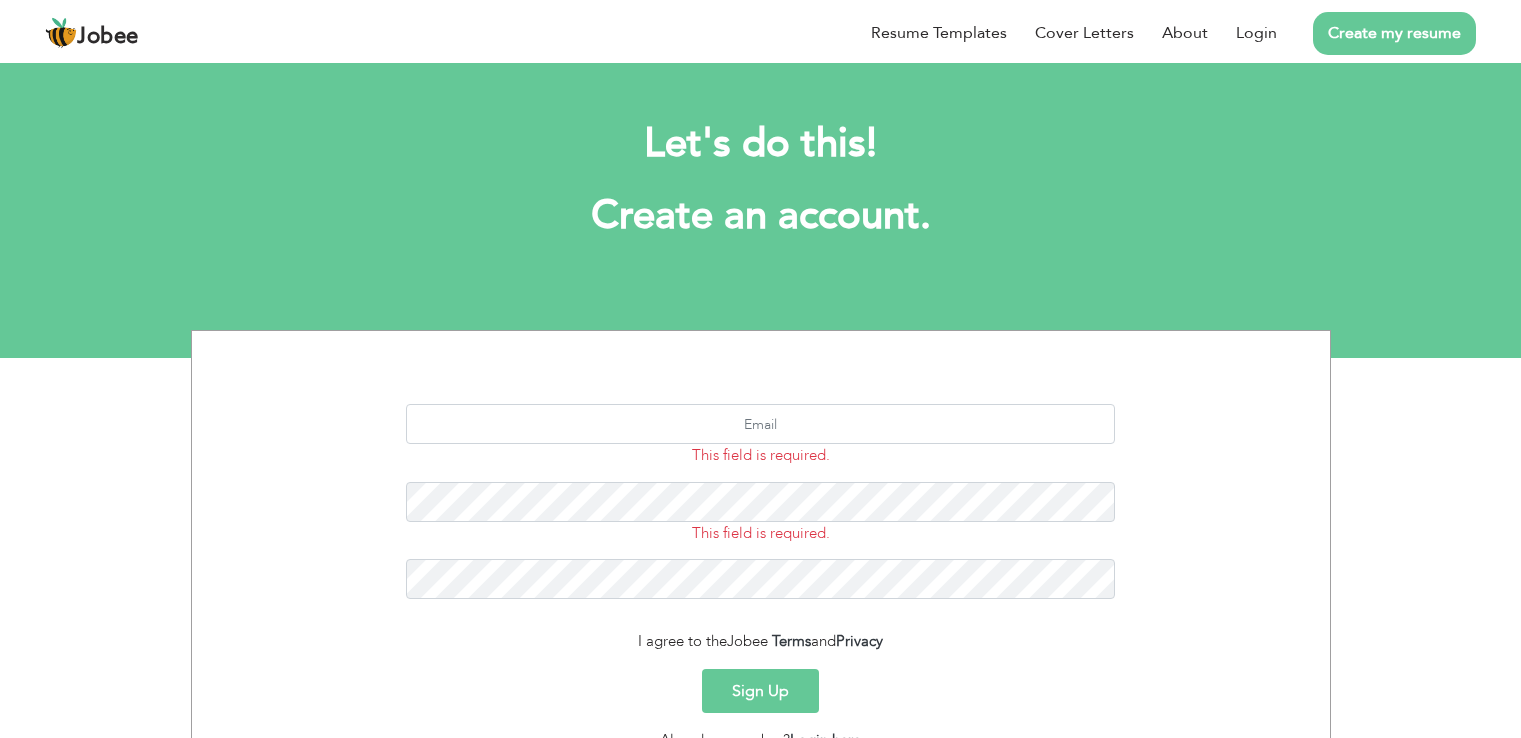 scroll, scrollTop: 0, scrollLeft: 0, axis: both 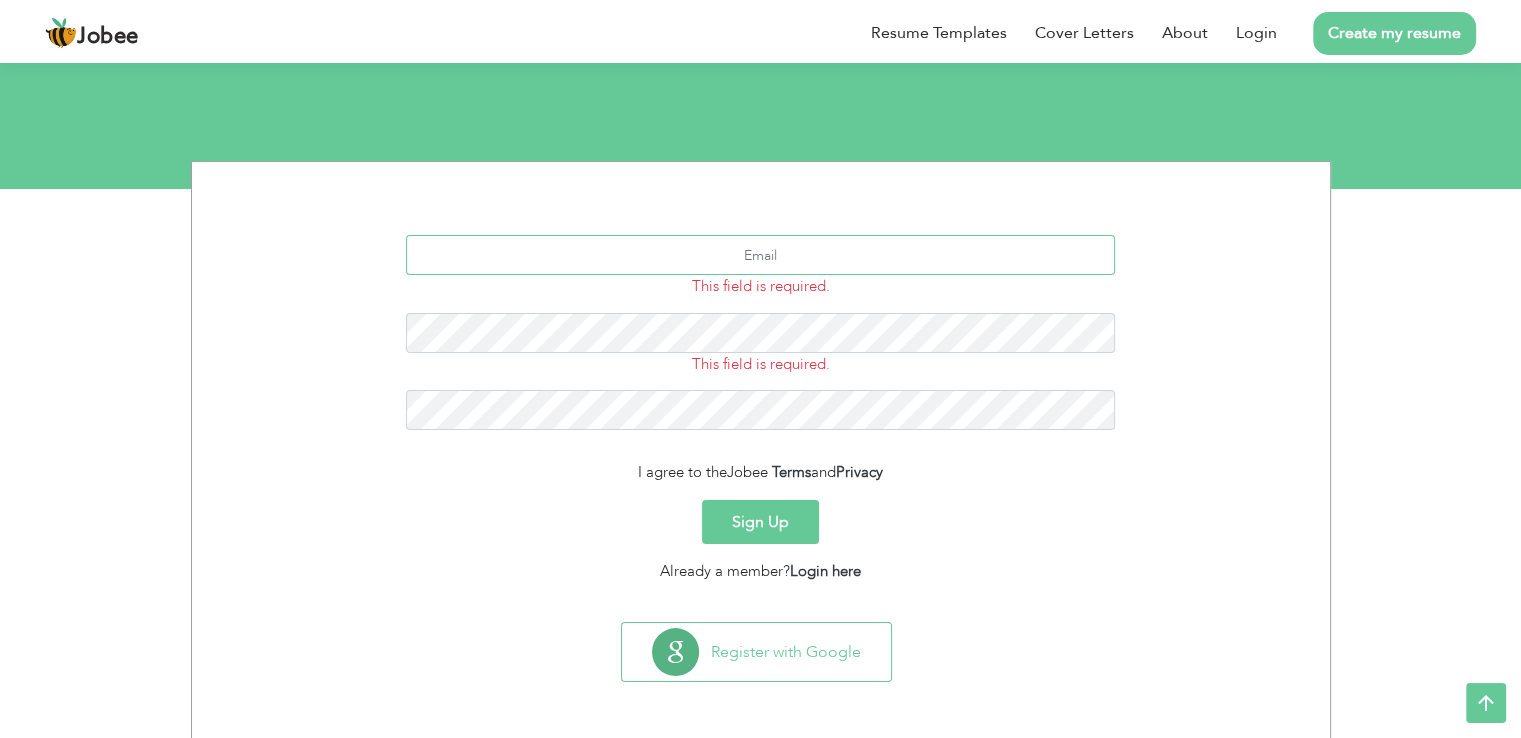 click at bounding box center [760, 255] 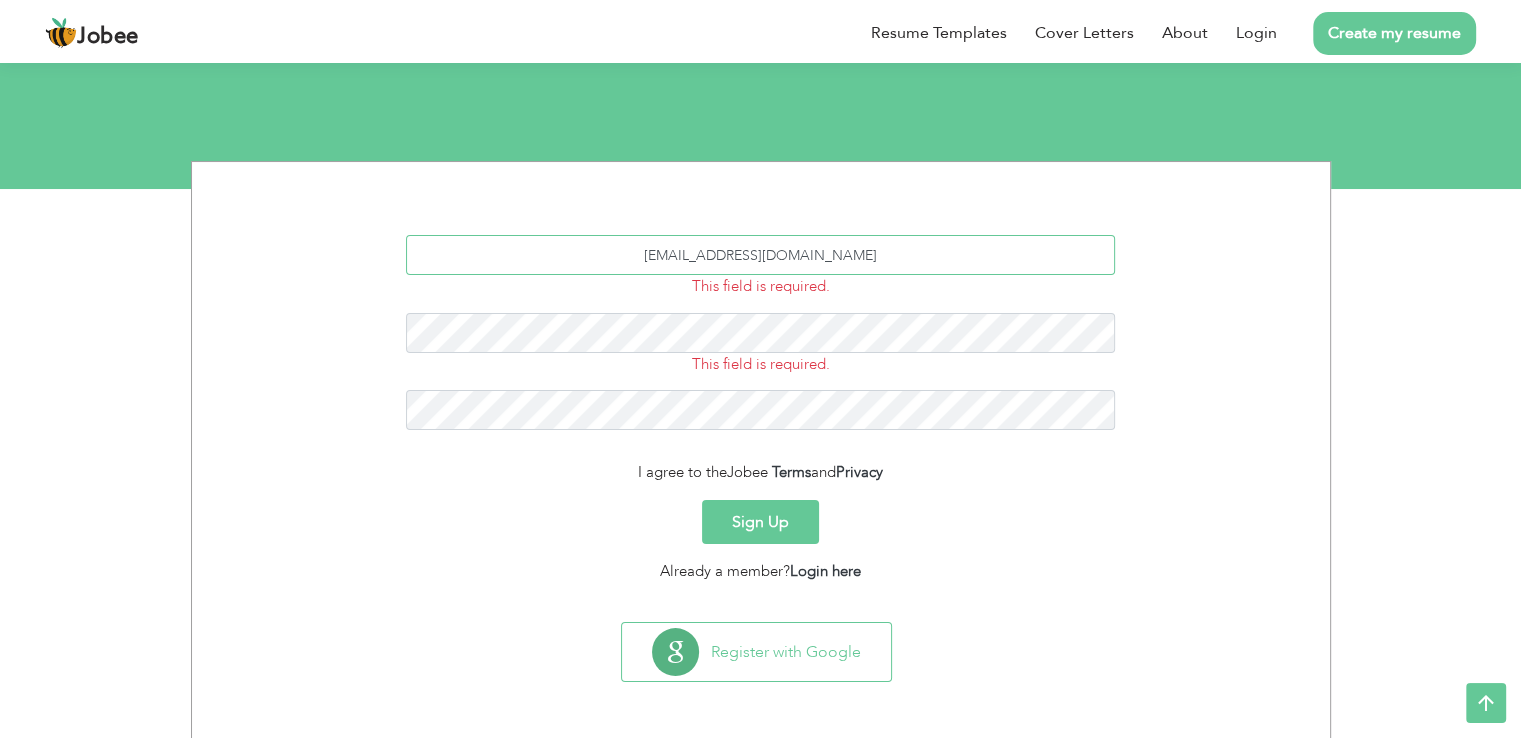 type on "[EMAIL_ADDRESS][DOMAIN_NAME]" 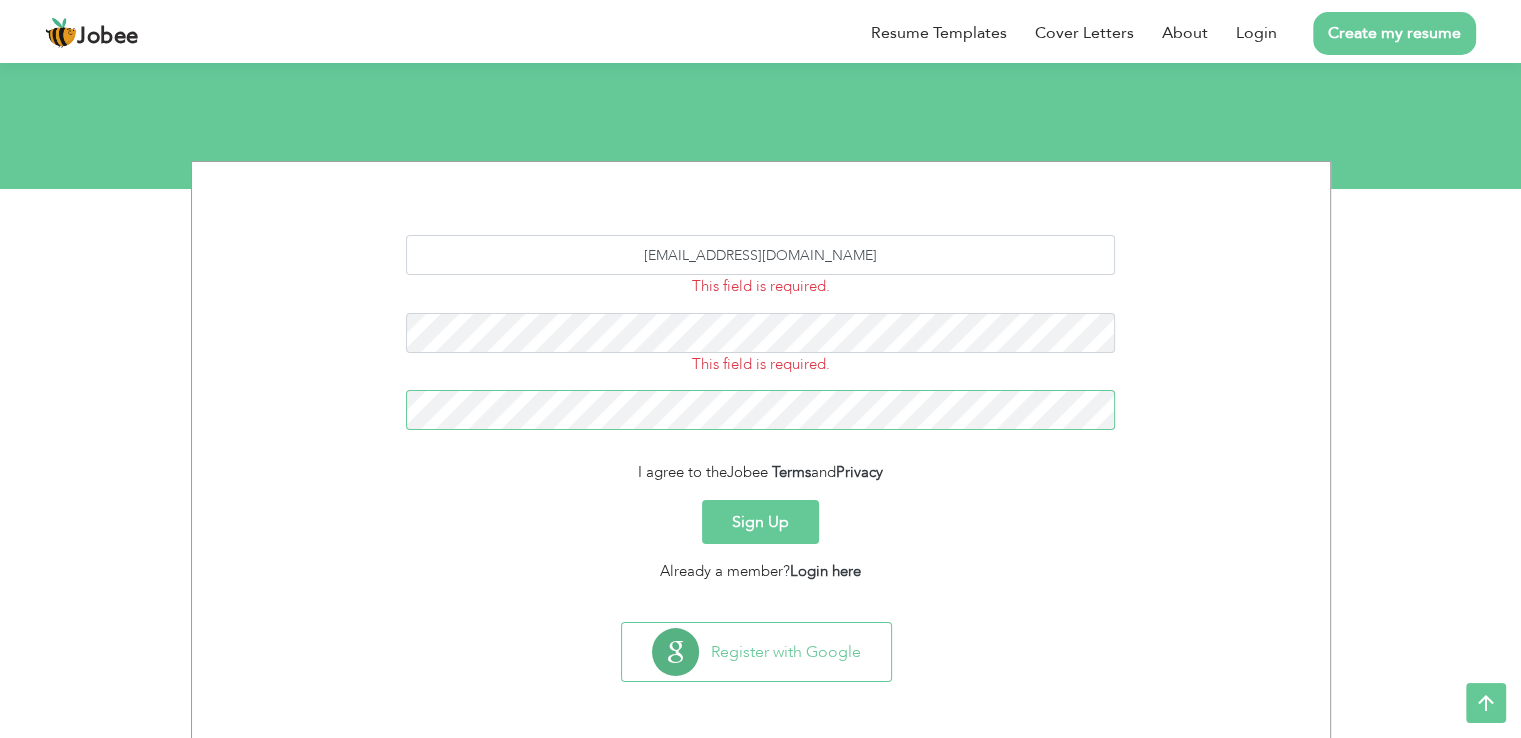 click on "Sign Up" at bounding box center (760, 522) 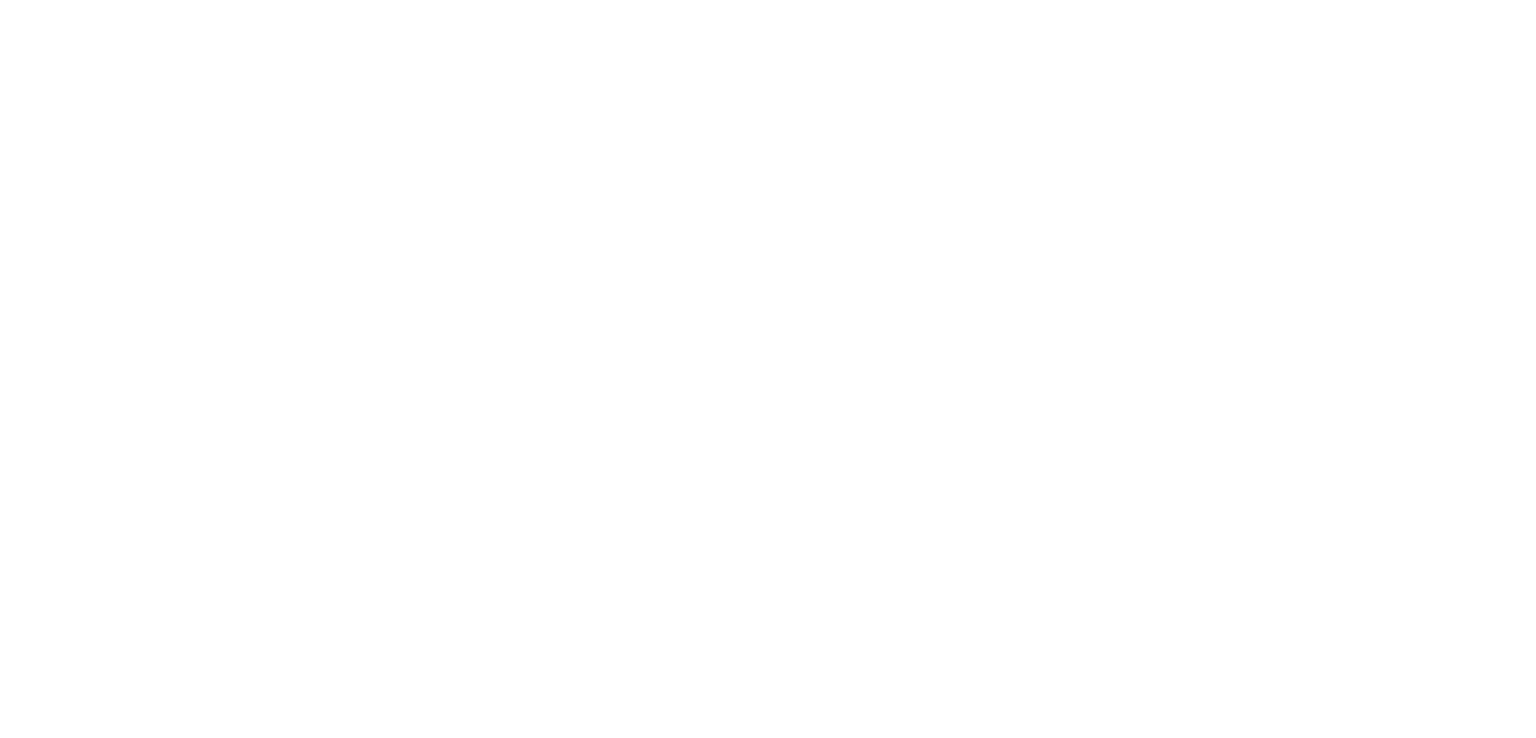 scroll, scrollTop: 0, scrollLeft: 0, axis: both 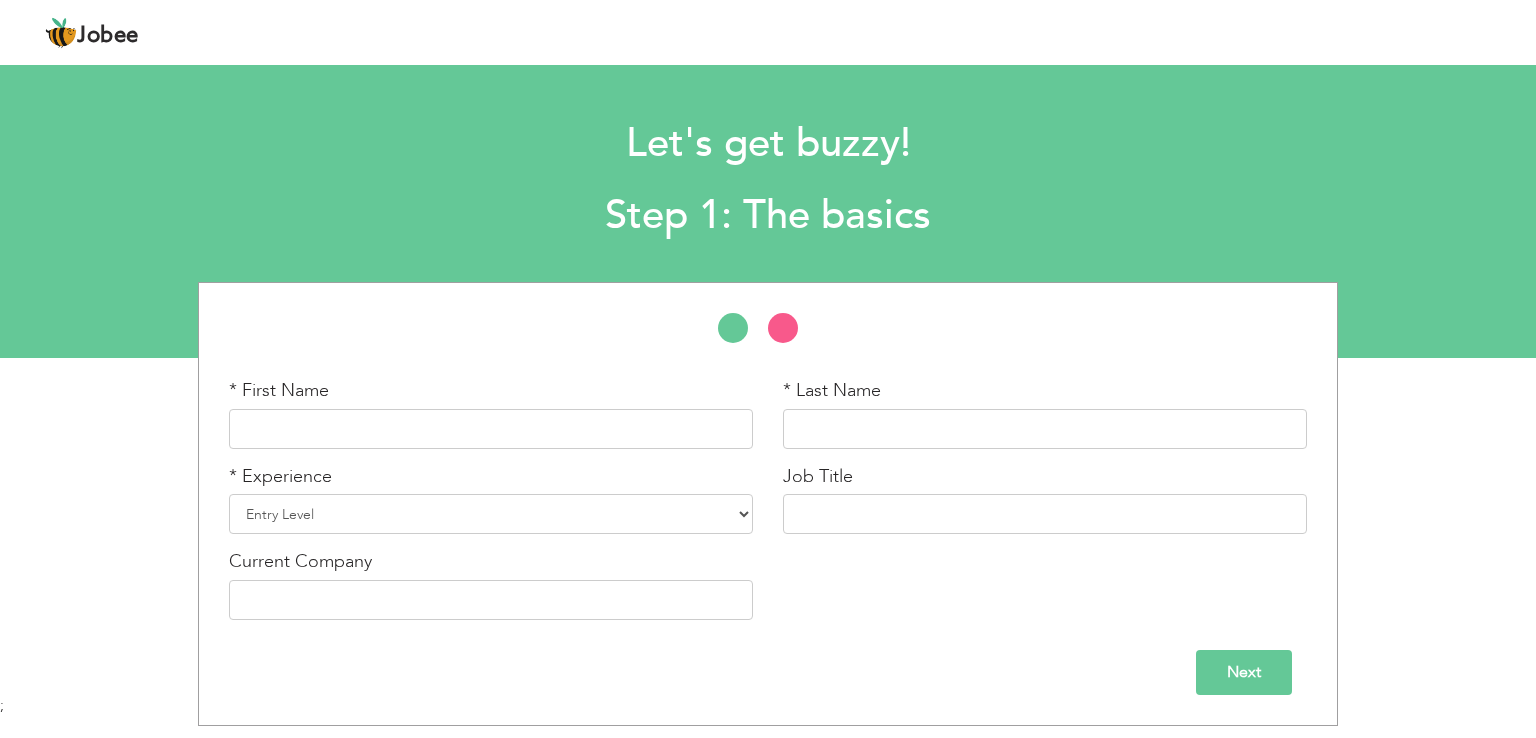 click on "* First Name" at bounding box center (491, 413) 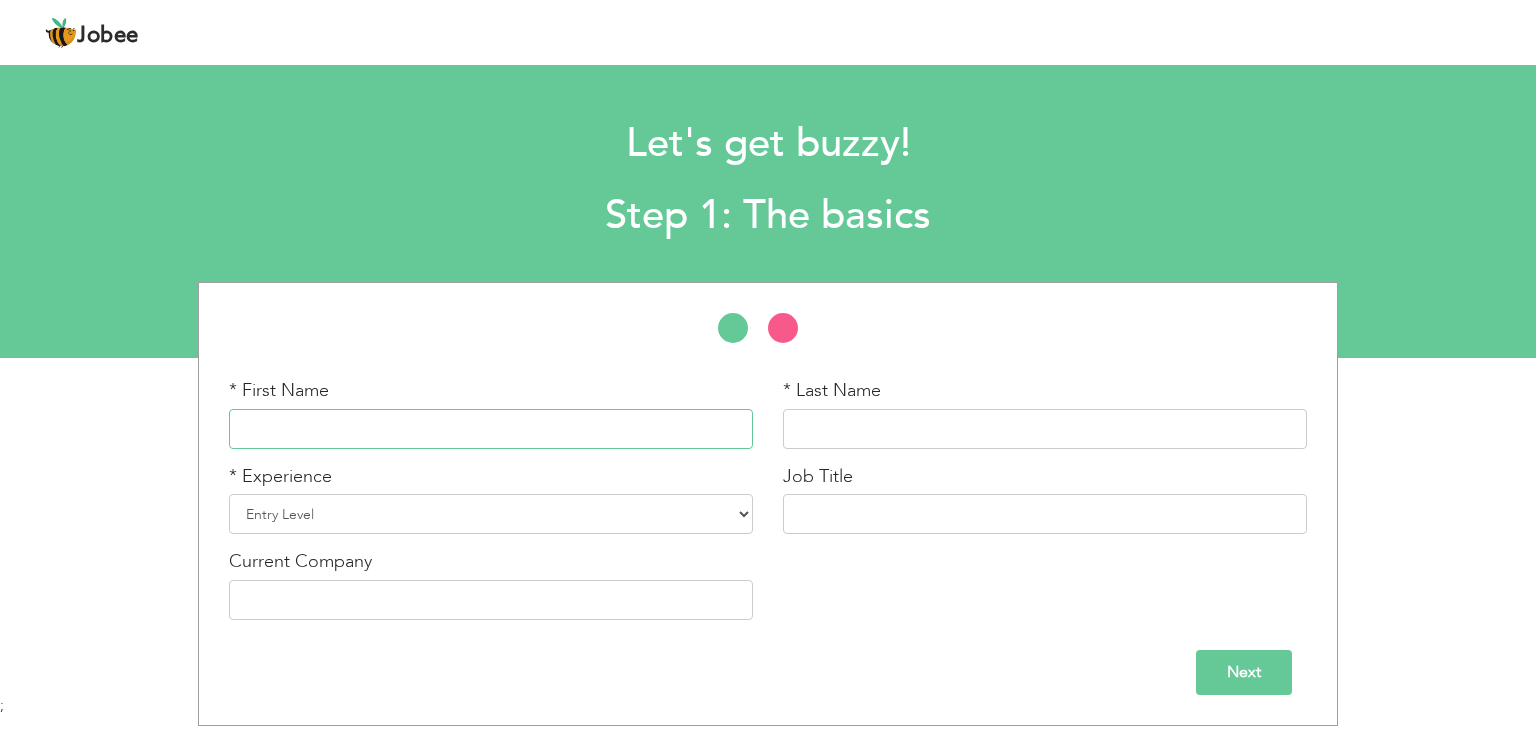 click at bounding box center (491, 429) 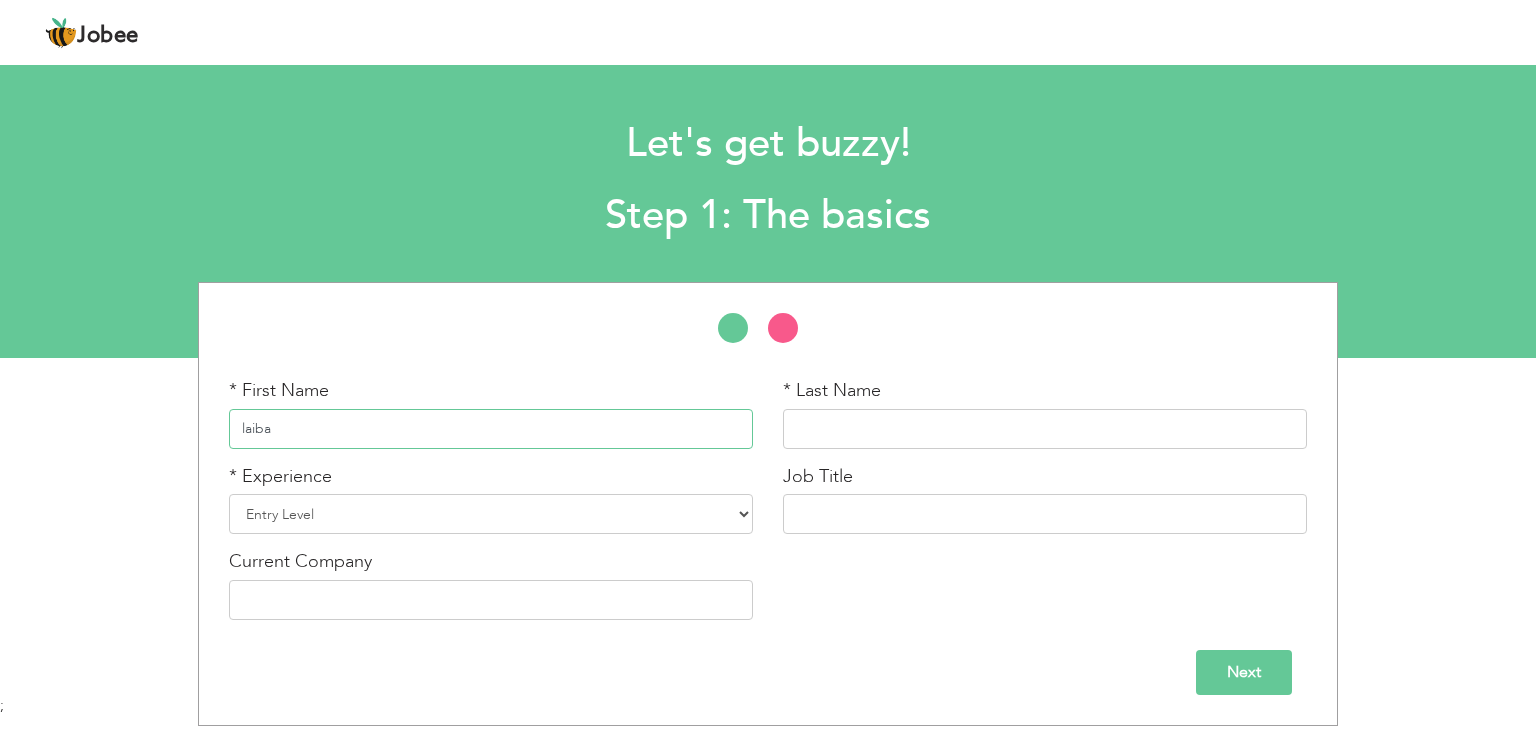 type on "laiba" 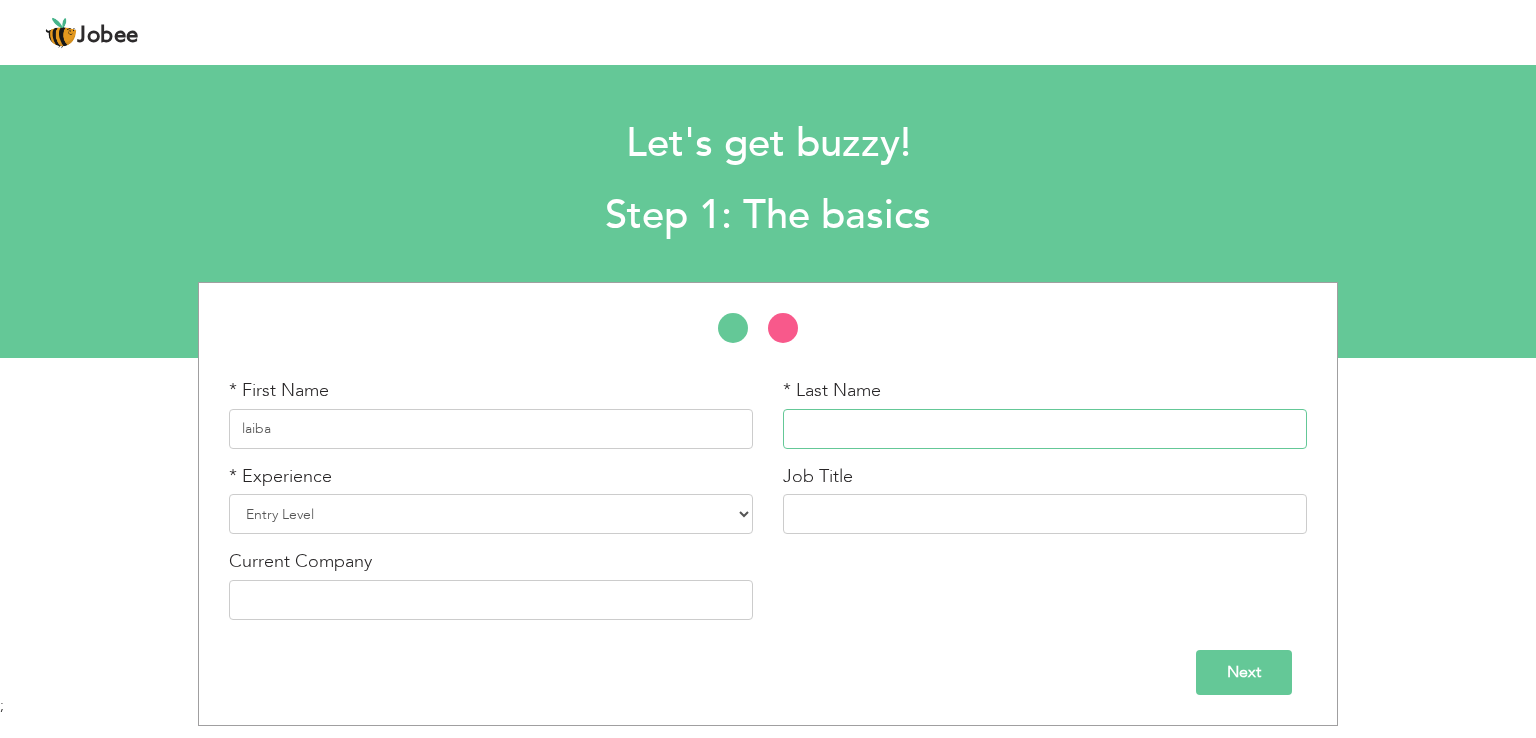 click at bounding box center (1045, 429) 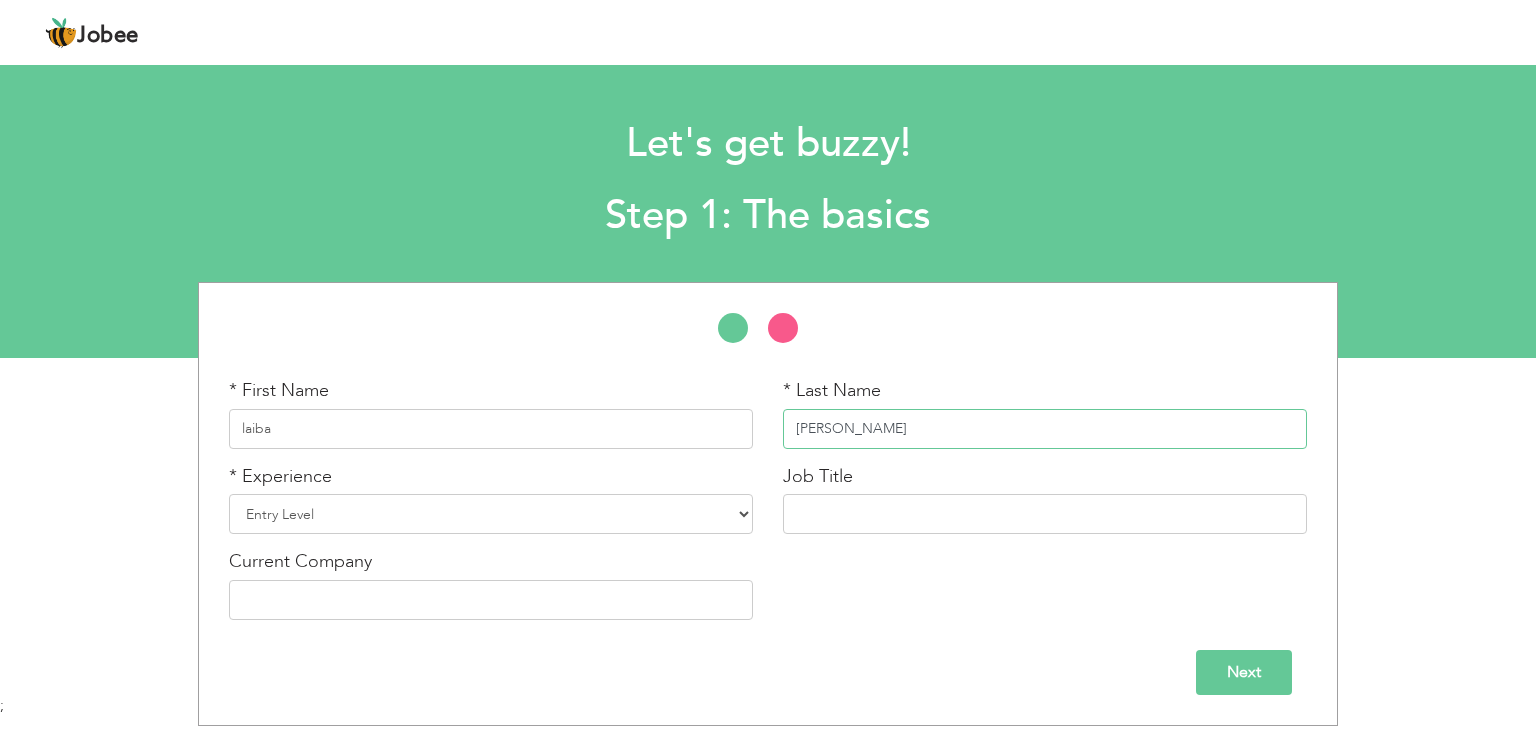 type on "zahid" 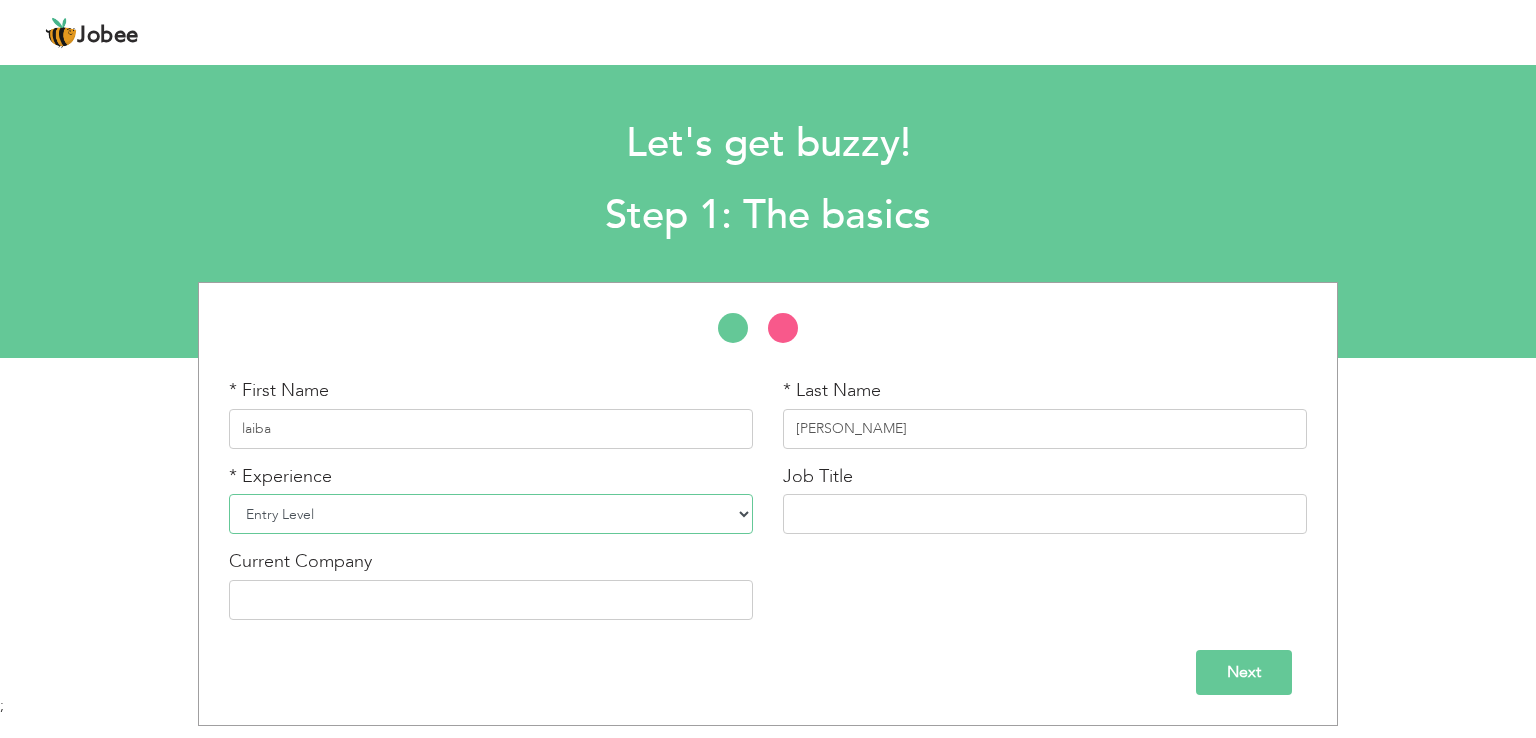 click on "Entry Level
Less than 1 Year
1 Year
2 Years
3 Years
4 Years
5 Years
6 Years
7 Years
8 Years
9 Years
10 Years
11 Years
12 Years
13 Years
14 Years
15 Years
16 Years
17 Years
18 Years
19 Years
20 Years
21 Years
22 Years
23 Years
24 Years
25 Years
26 Years
27 Years
28 Years
29 Years
30 Years
31 Years
32 Years
33 Years
34 Years
35 Years
More than 35 Years" at bounding box center [491, 514] 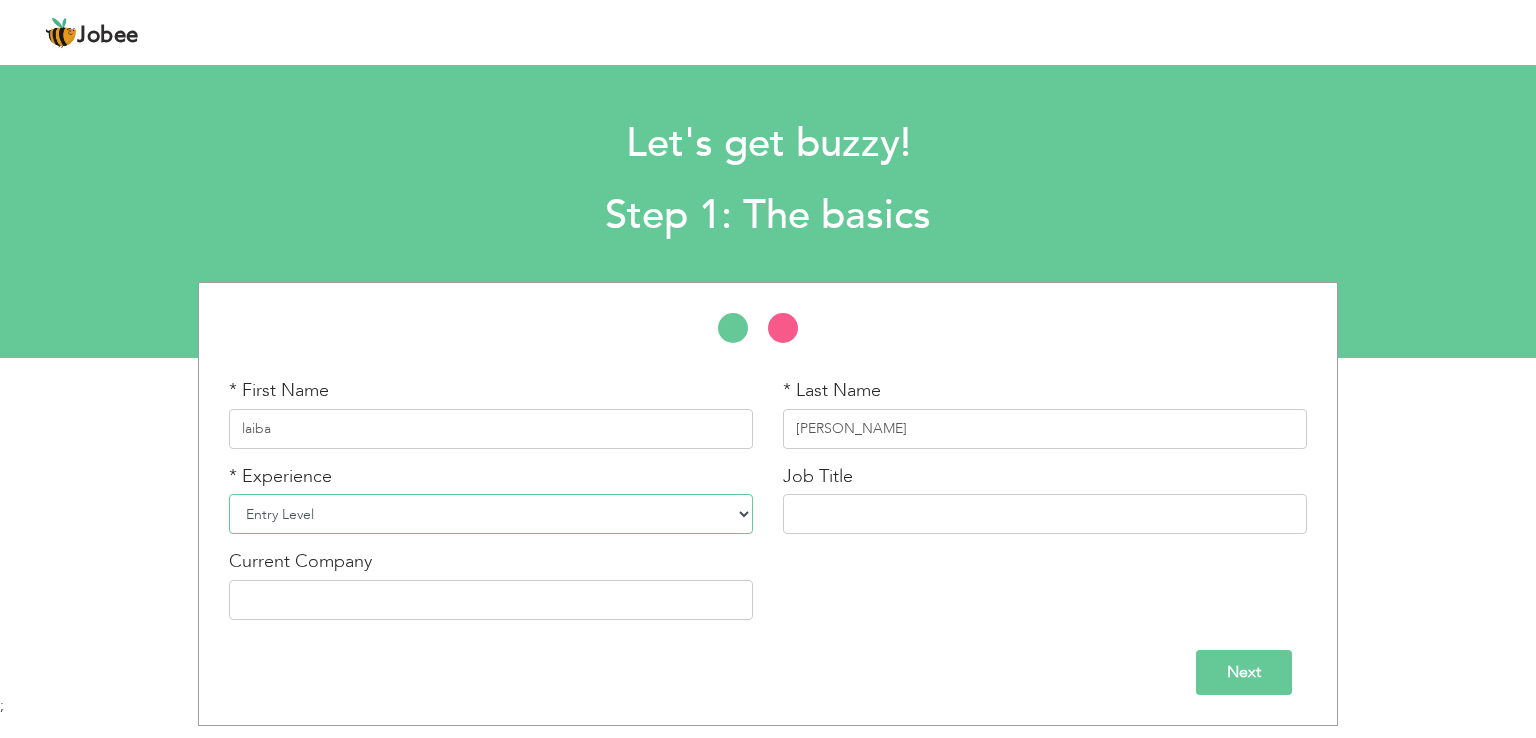 click on "Entry Level
Less than 1 Year
1 Year
2 Years
3 Years
4 Years
5 Years
6 Years
7 Years
8 Years
9 Years
10 Years
11 Years
12 Years
13 Years
14 Years
15 Years
16 Years
17 Years
18 Years
19 Years
20 Years
21 Years
22 Years
23 Years
24 Years
25 Years
26 Years
27 Years
28 Years
29 Years
30 Years
31 Years
32 Years
33 Years
34 Years
35 Years
More than 35 Years" at bounding box center (491, 514) 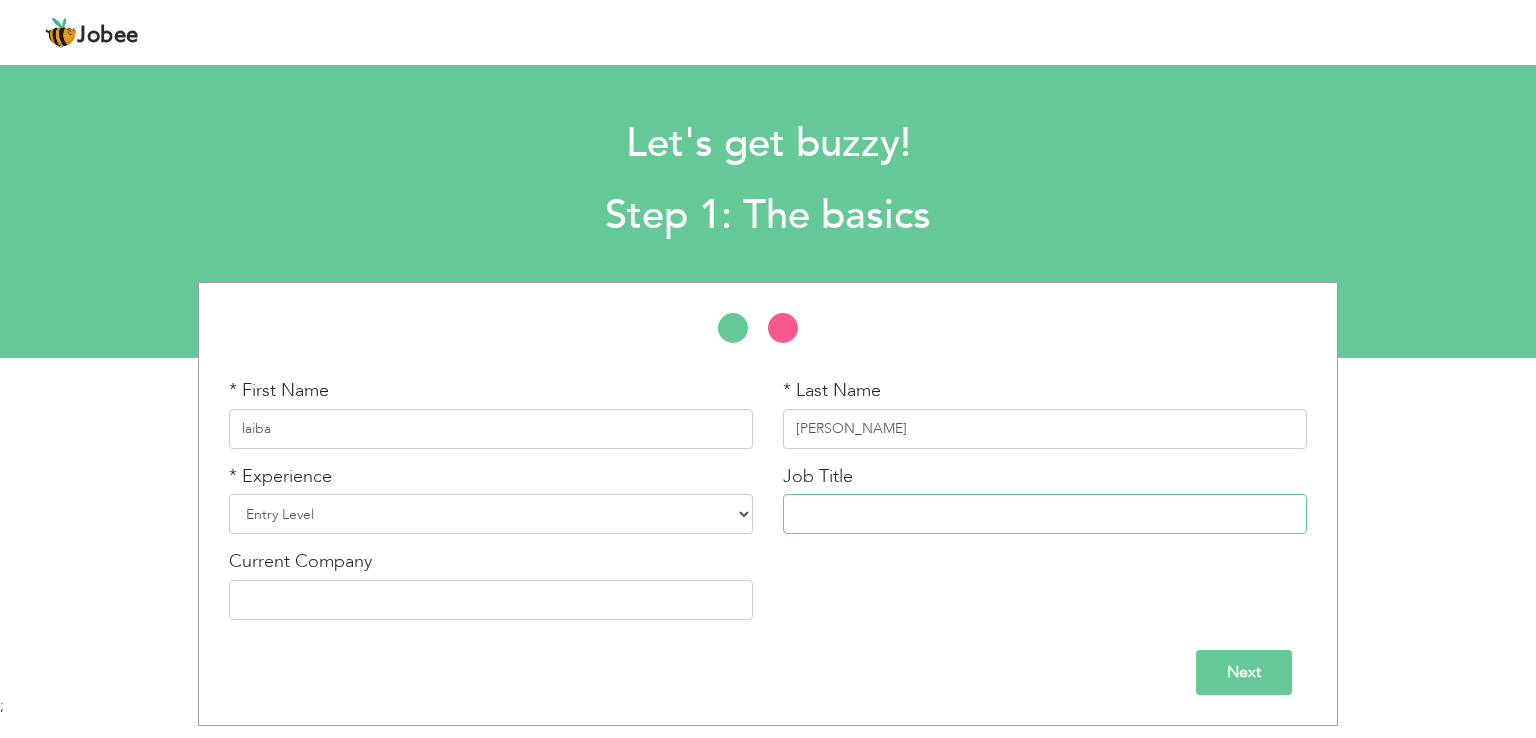 click at bounding box center (1045, 514) 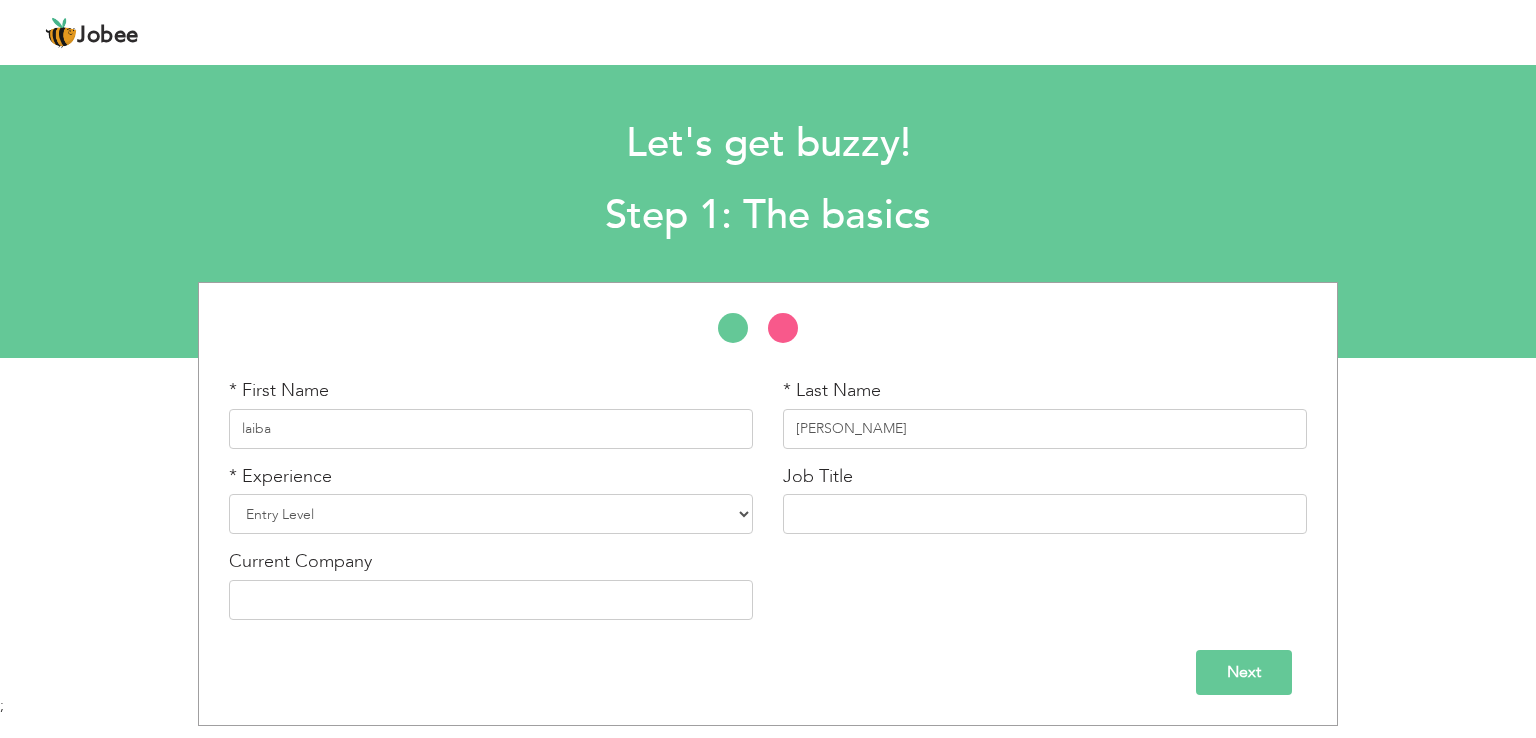 click on "Next" at bounding box center (1244, 672) 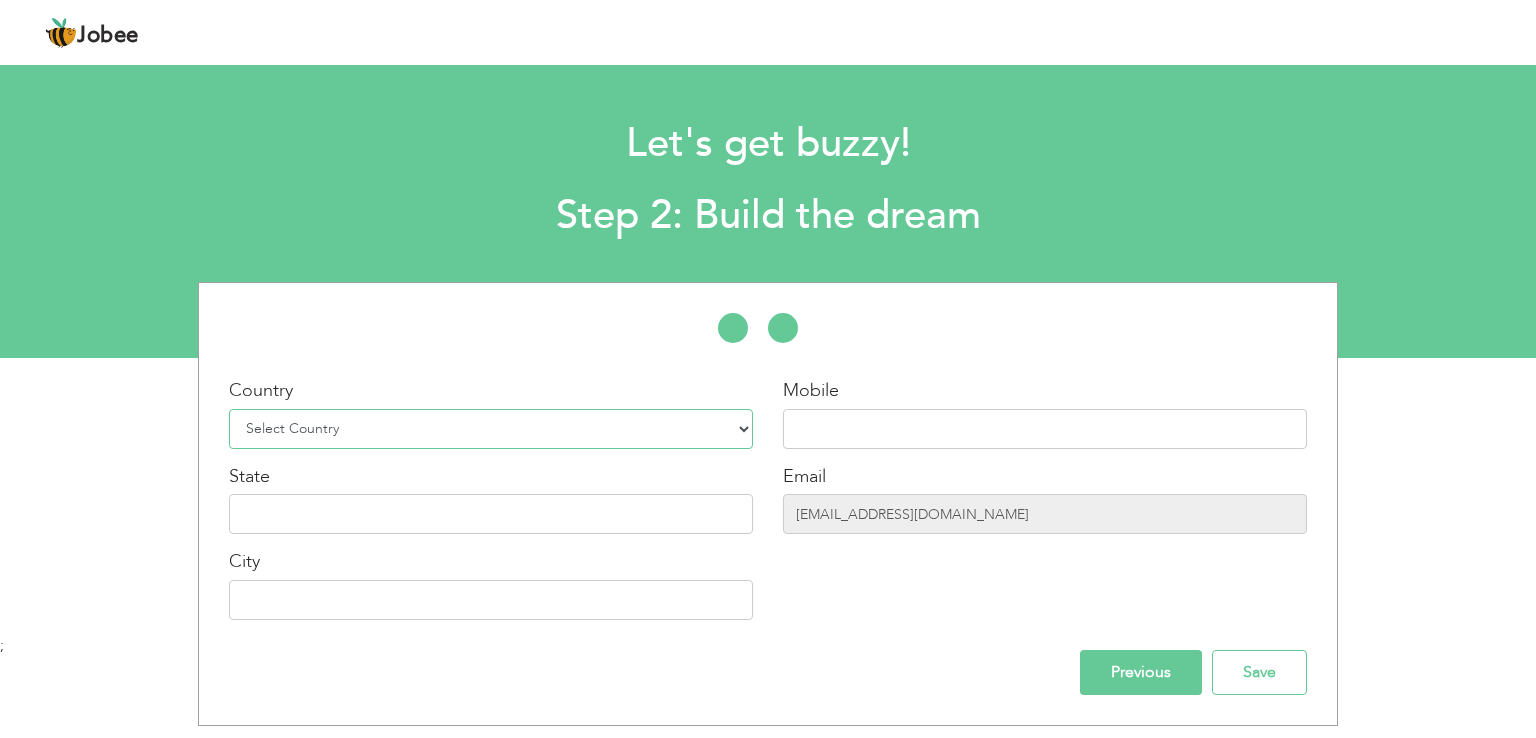 click on "Select Country
Afghanistan
Albania
Algeria
American Samoa
Andorra
Angola
Anguilla
Antarctica
Antigua and Barbuda
Argentina
Armenia
Aruba
Australia
Austria
Azerbaijan
Bahamas
Bahrain
Bangladesh
Barbados
Belarus
Belgium
Belize
Benin
Bermuda
Bhutan
Bolivia
Bosnia-Herzegovina
Botswana
Bouvet Island
Brazil
British Indian Ocean Territory
Brunei Darussalam
Bulgaria
Burkina Faso
Burundi
Cambodia
Cameroon
Canada
Cape Verde
Cayman Islands
Central African Republic
Chad
Chile
China
Christmas Island
Cocos (Keeling) Islands
Colombia
Comoros
Congo
Congo, Dem. Republic
Cook Islands
Costa Rica
Croatia
Cuba
Cyprus
Czech Rep
Denmark
Djibouti
Dominica
Dominican Republic
Ecuador
Egypt
El Salvador
Equatorial Guinea
Eritrea
Estonia
Ethiopia
European Union
Falkland Islands (Malvinas)
Faroe Islands
Fiji
Finland
France
French Guiana
French Southern Territories
Gabon
Gambia
Georgia" at bounding box center (491, 429) 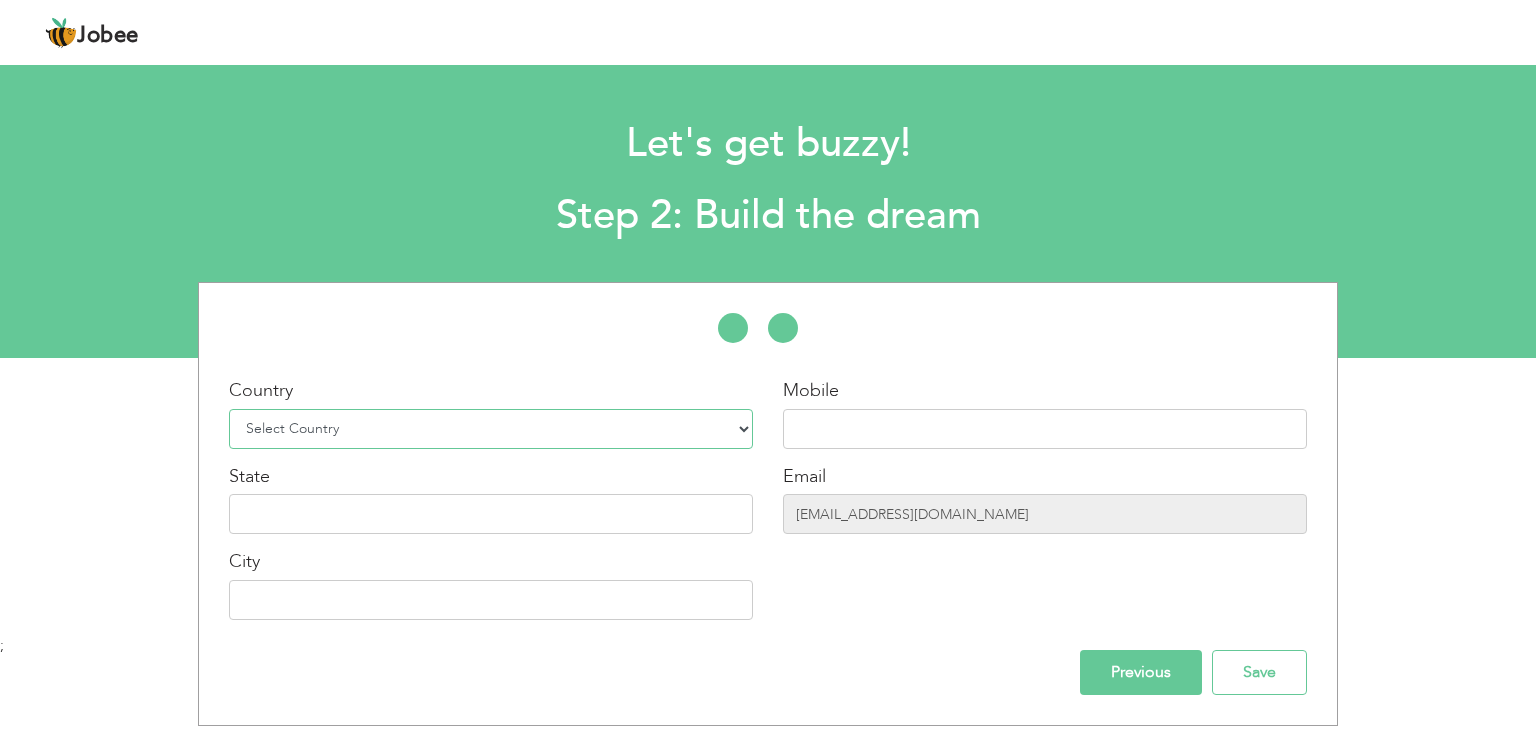 select on "166" 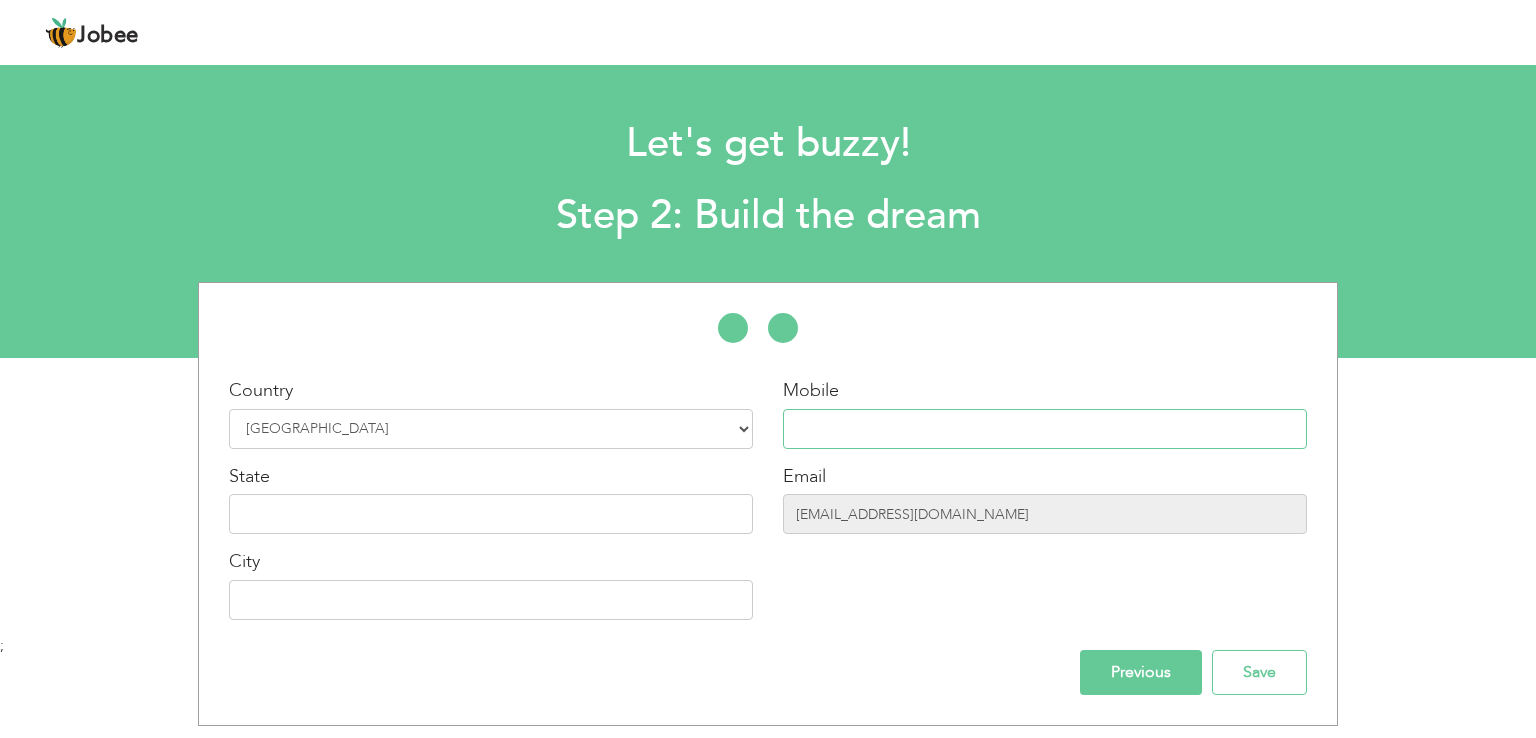 click at bounding box center [1045, 429] 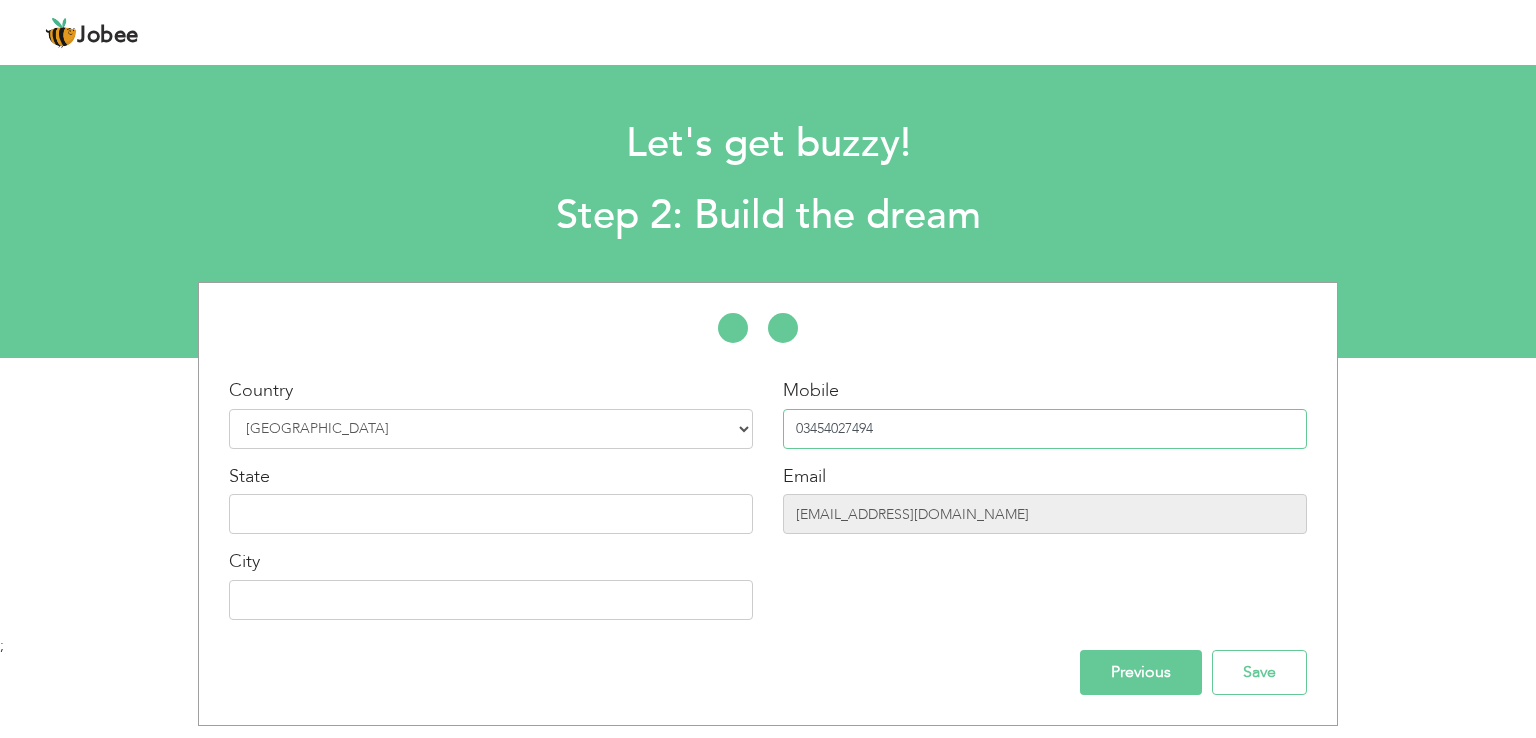 type on "03454027494" 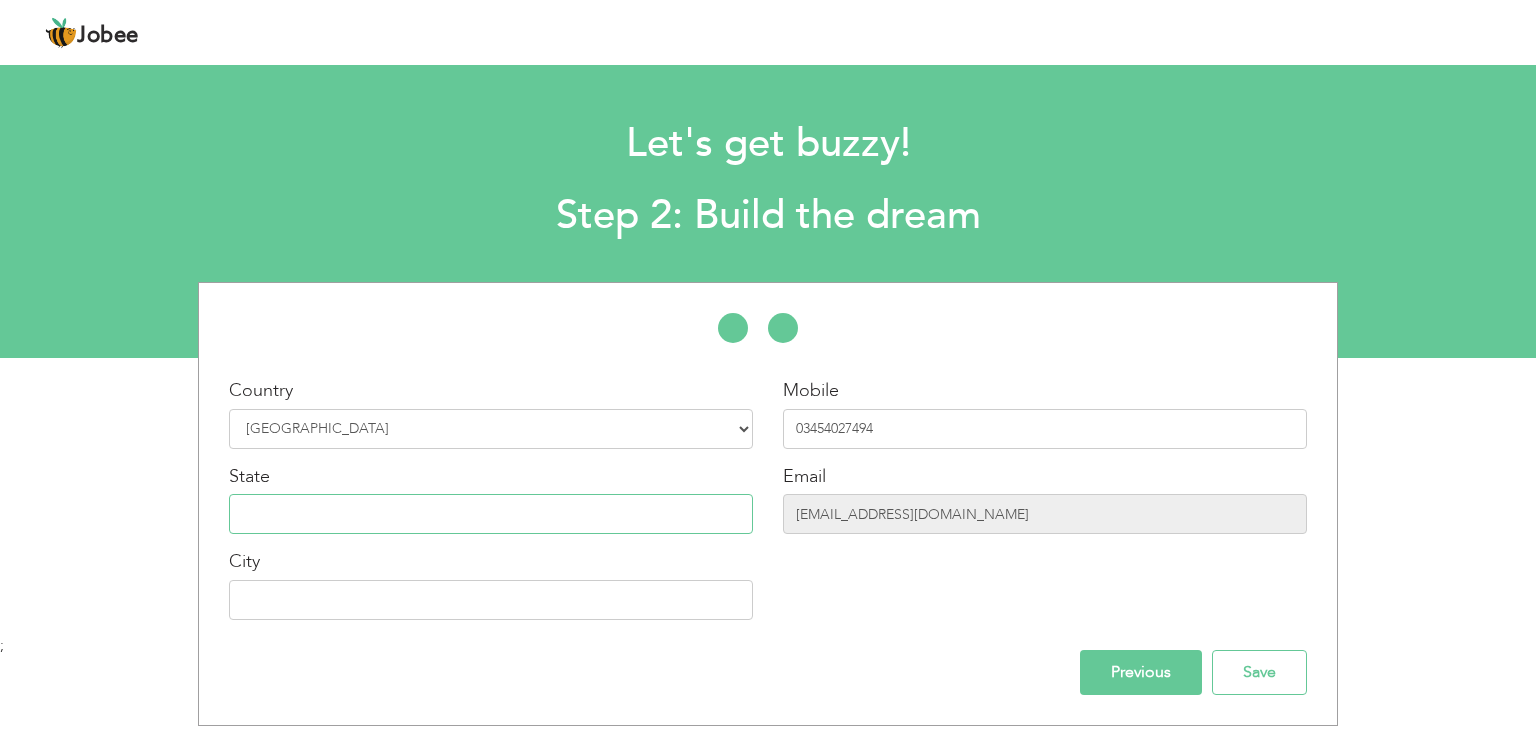 click at bounding box center (491, 514) 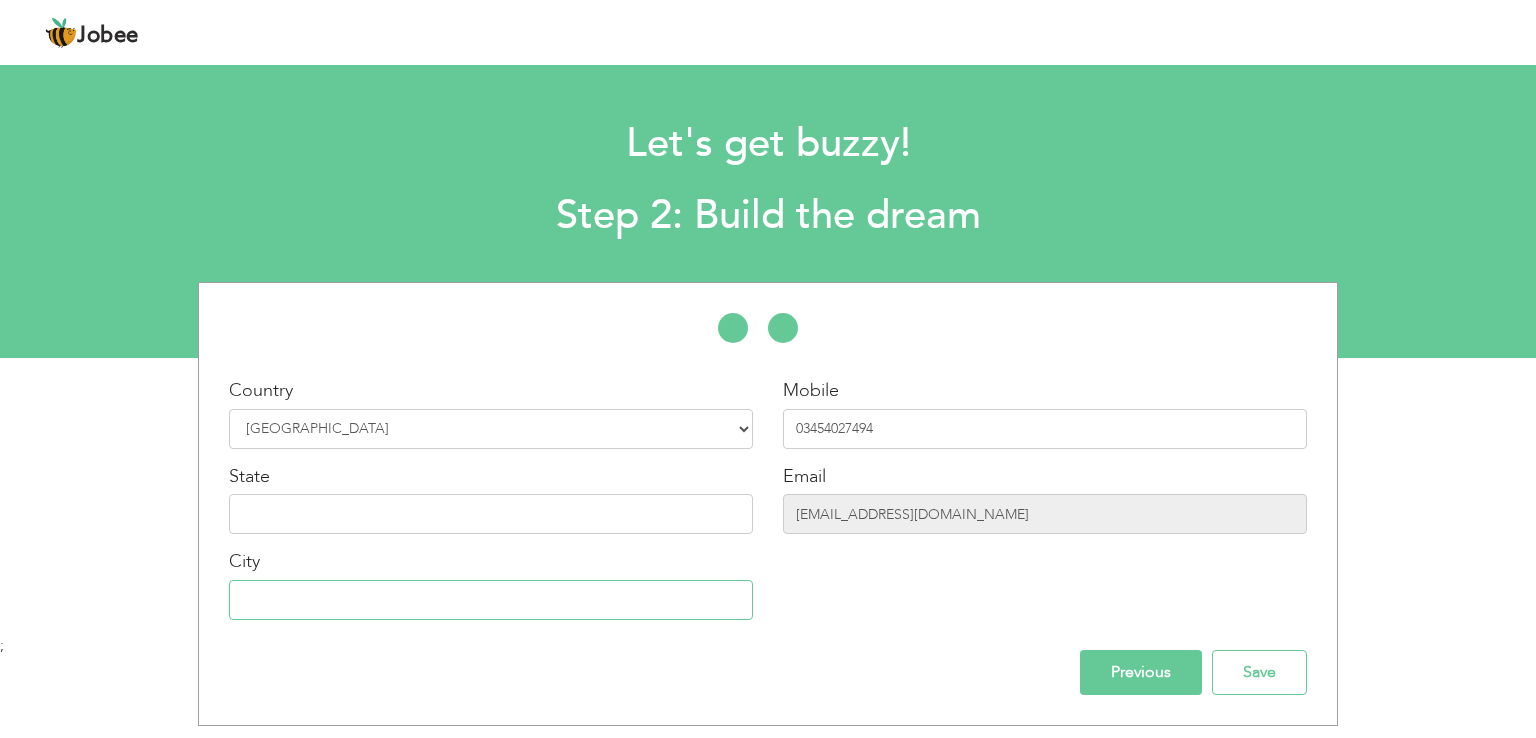 click at bounding box center [491, 600] 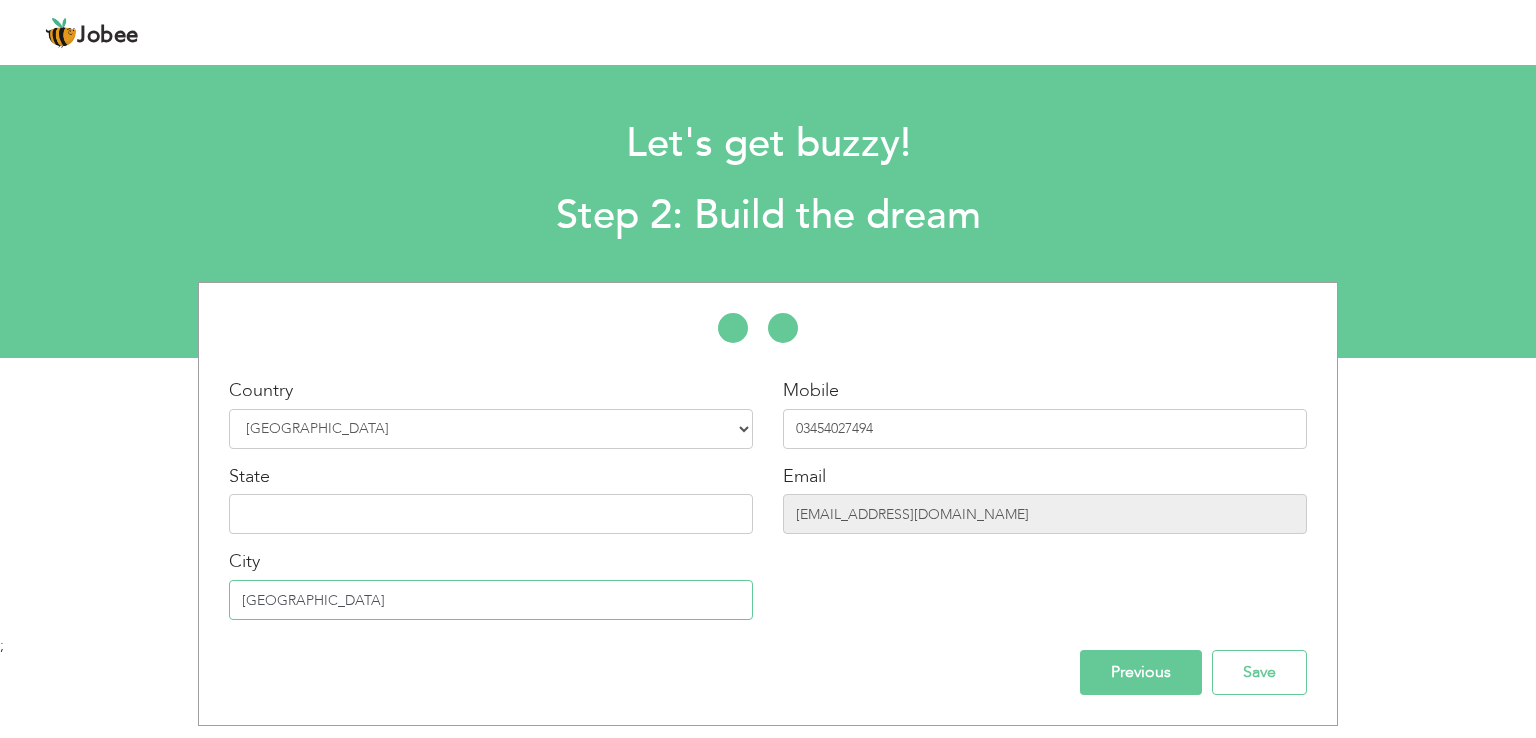 type on "lahore" 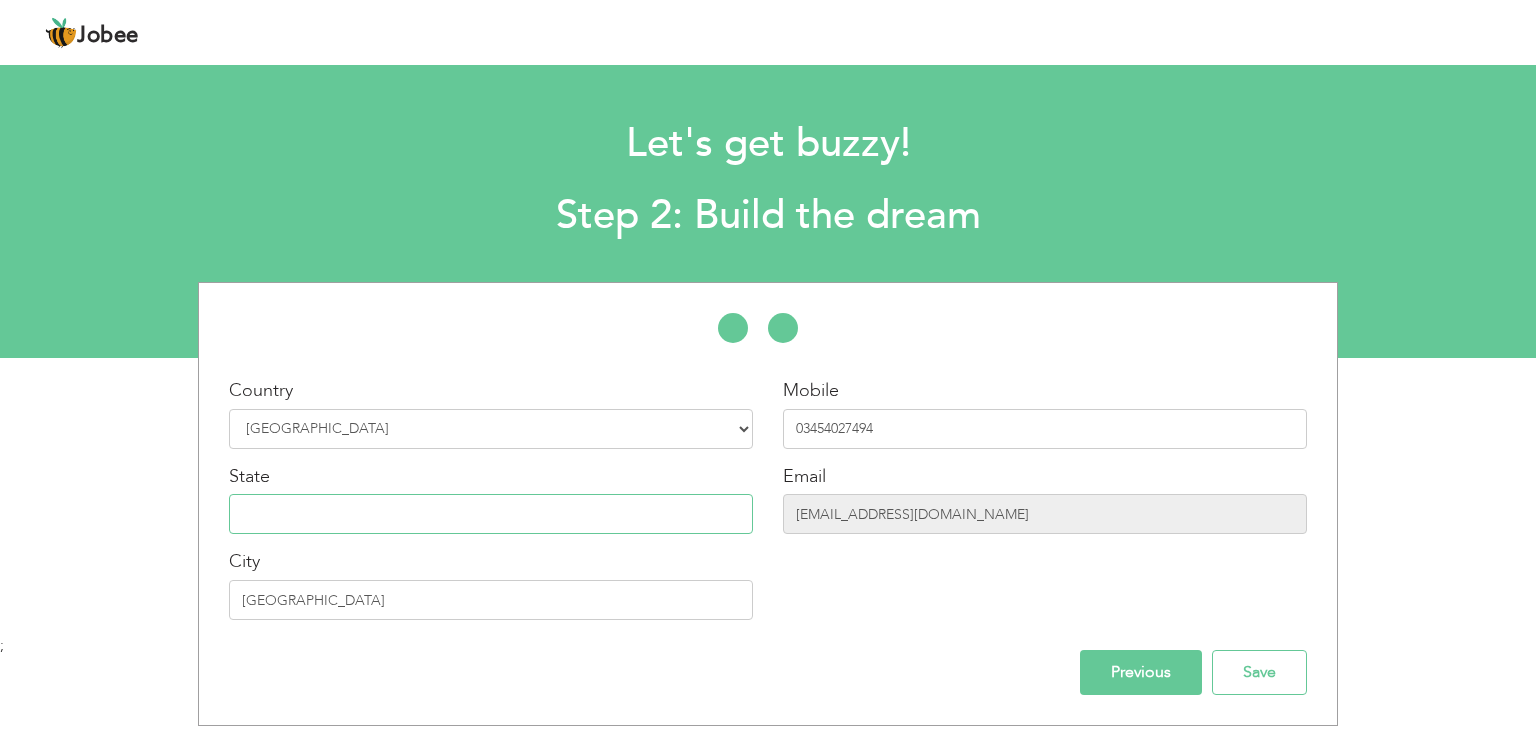 click at bounding box center (491, 514) 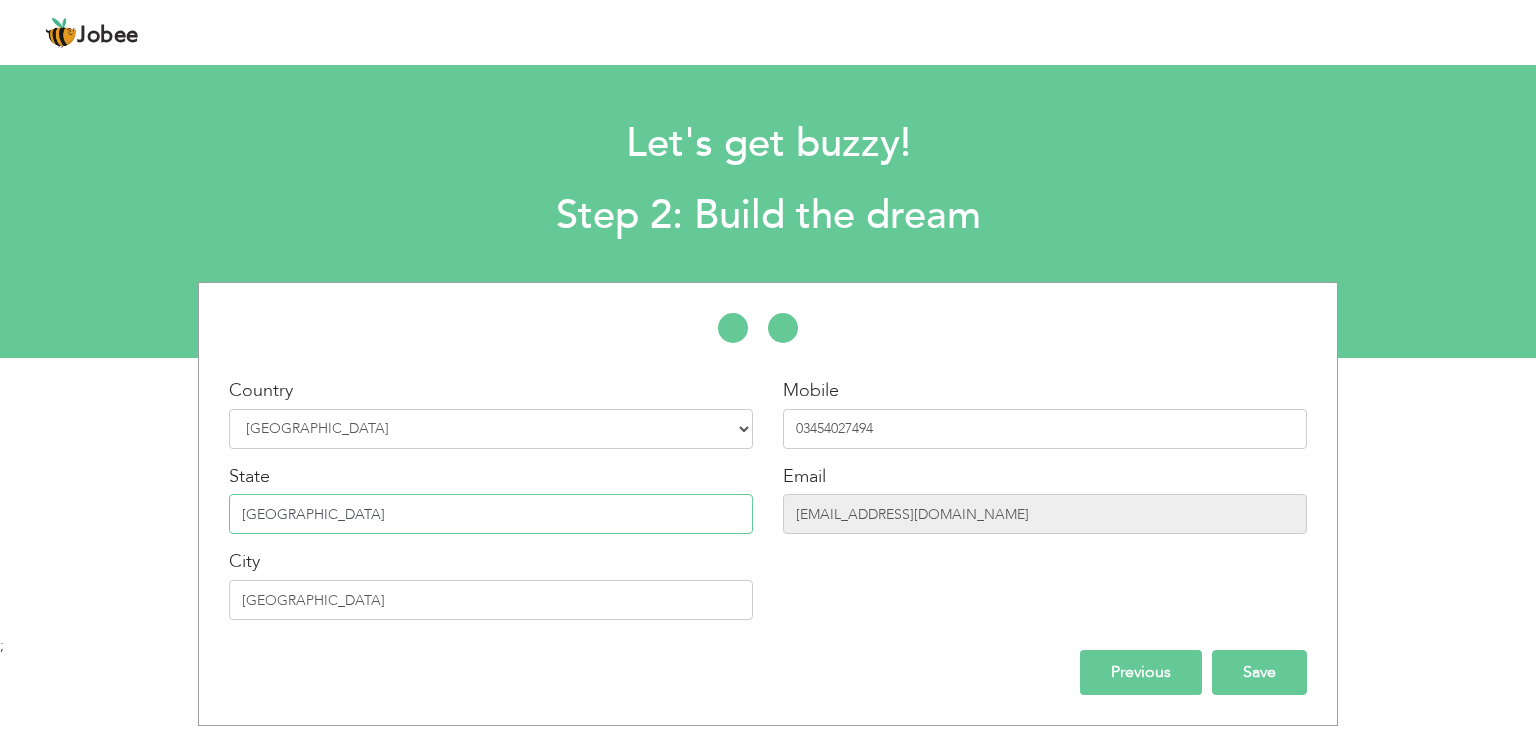 type on "punjab" 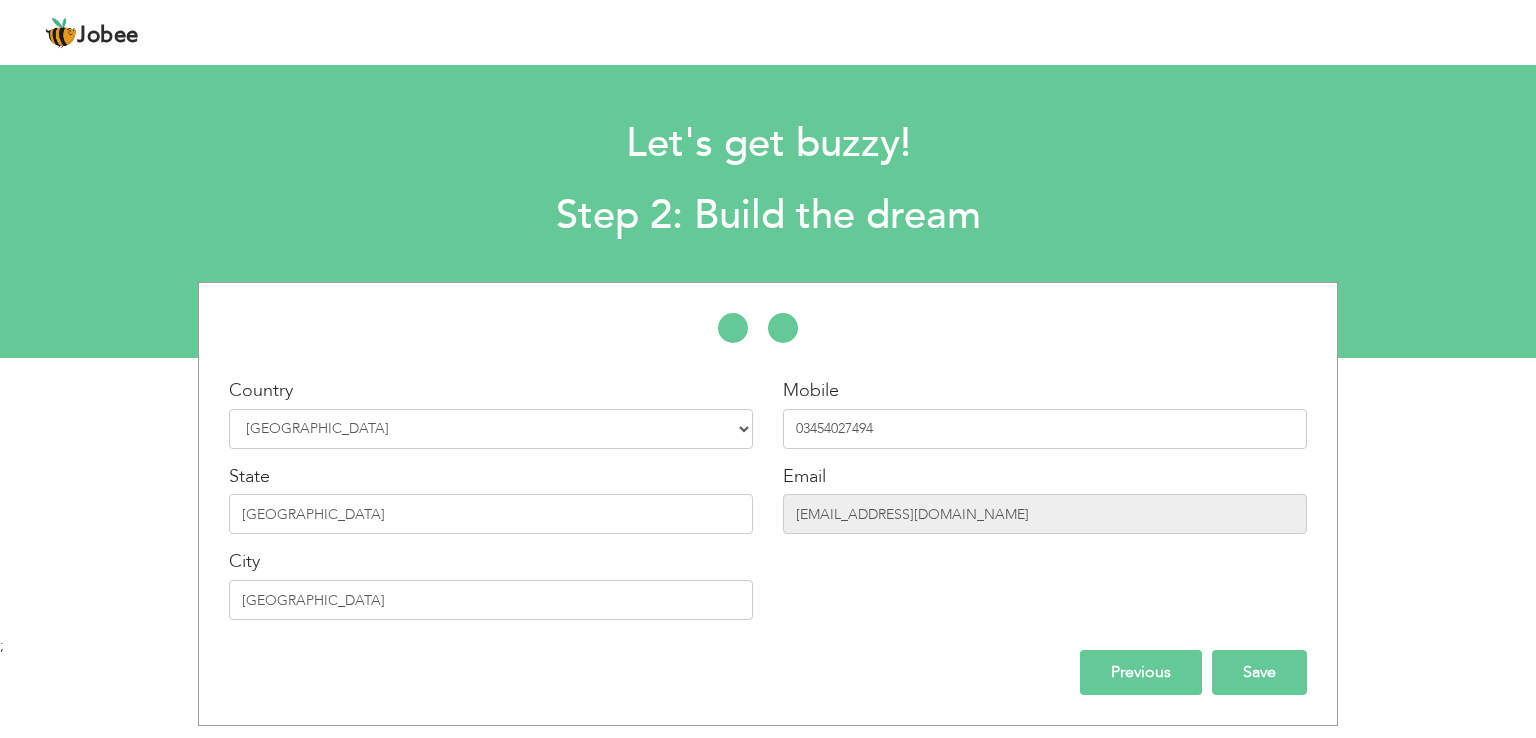 click on "Save" at bounding box center (1259, 672) 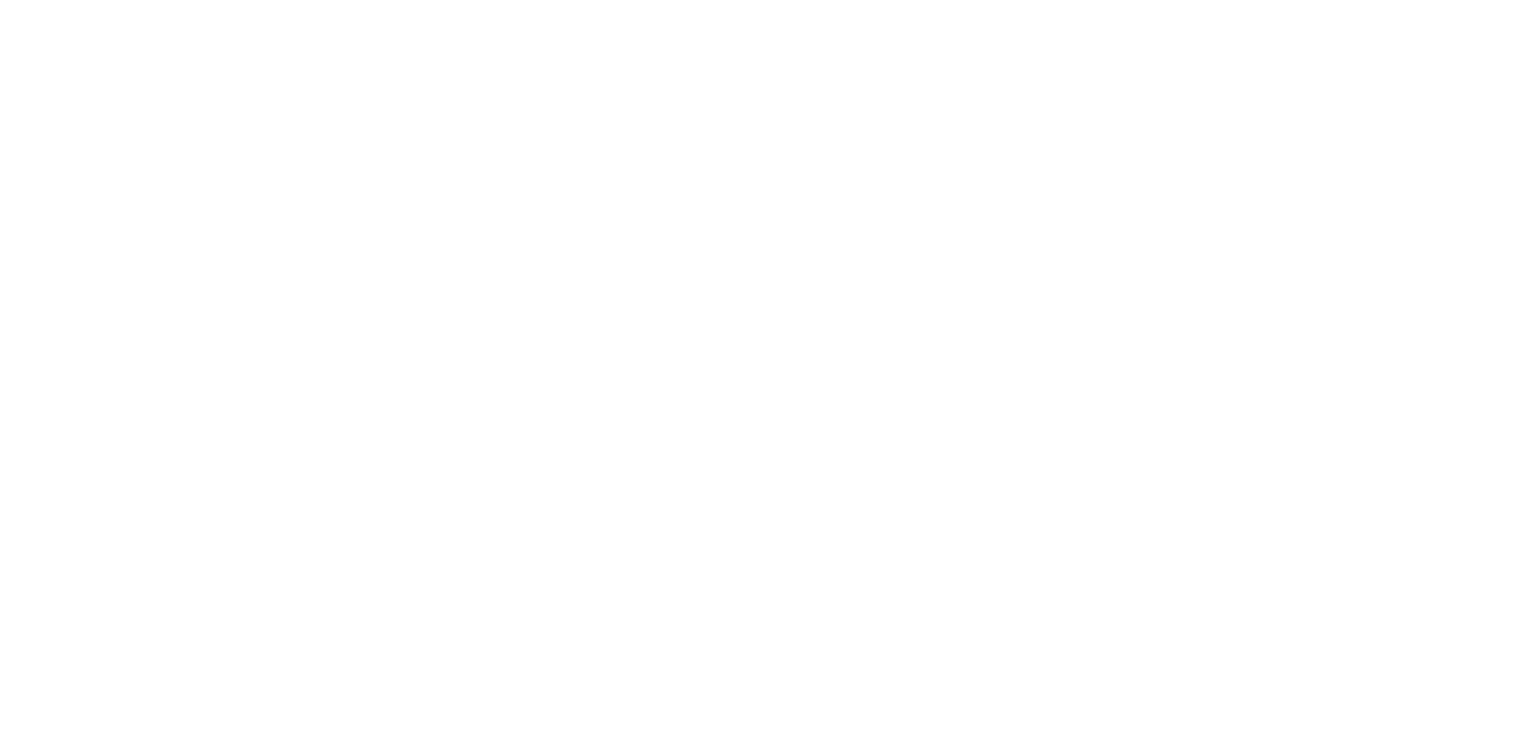 scroll, scrollTop: 0, scrollLeft: 0, axis: both 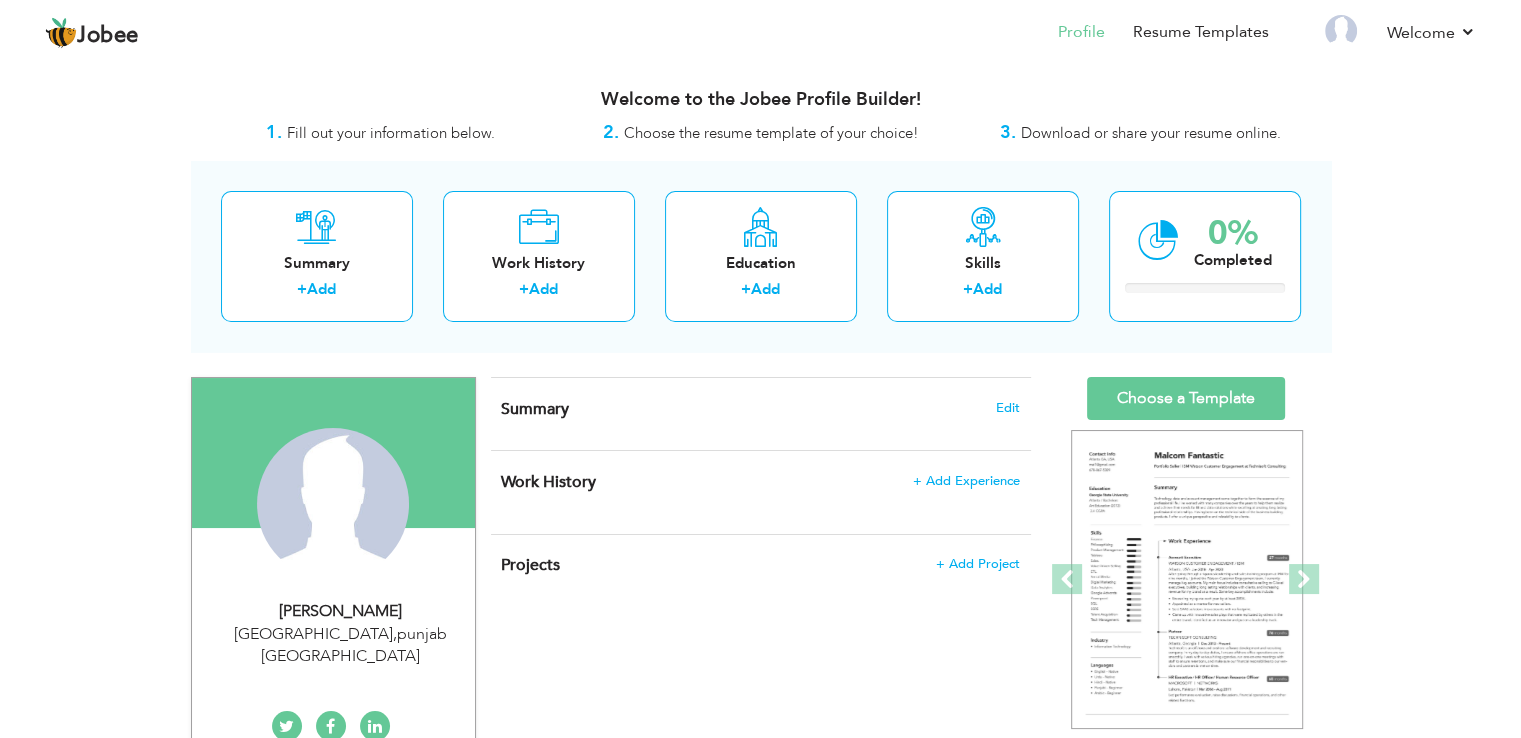 click on "Profile" at bounding box center [1067, 34] 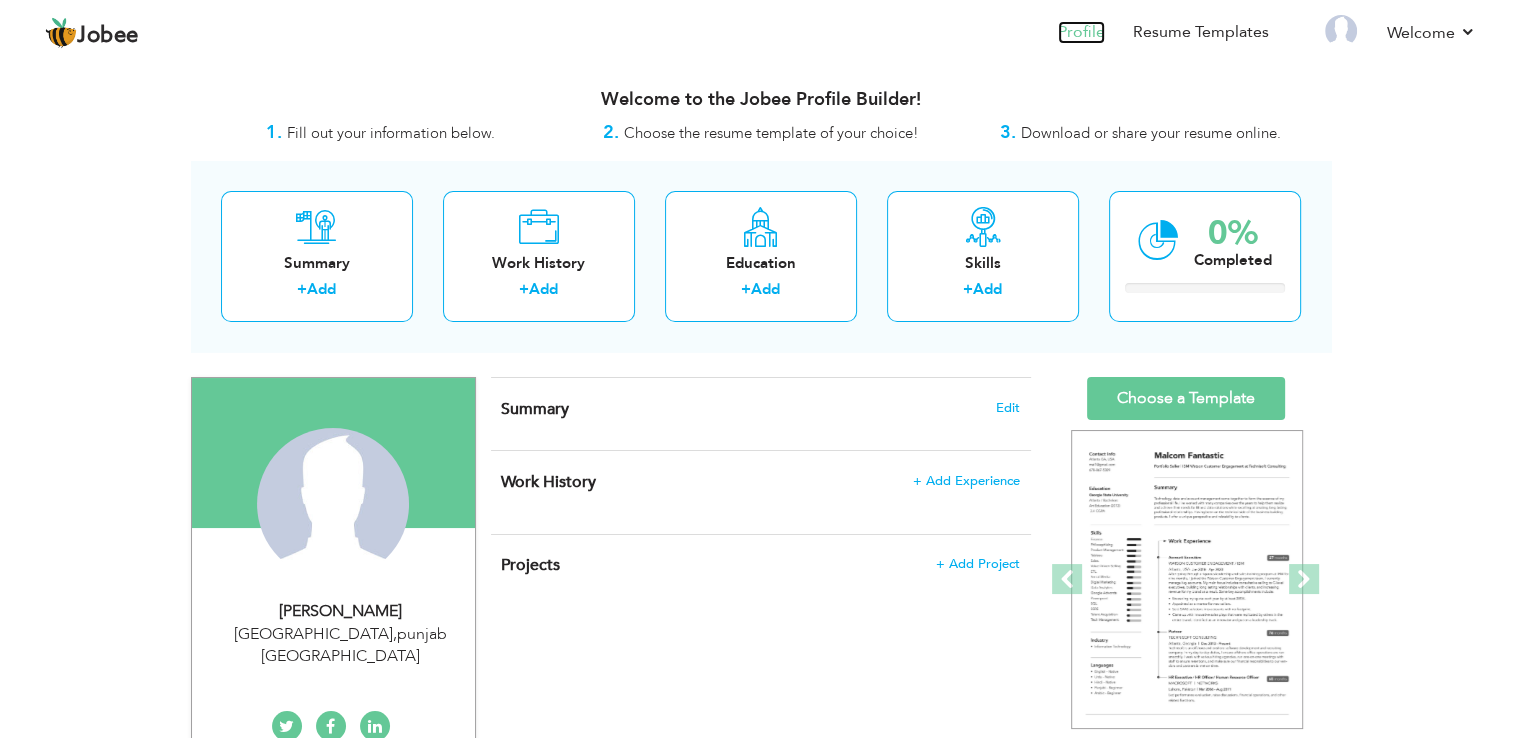 click on "Profile" at bounding box center [1081, 32] 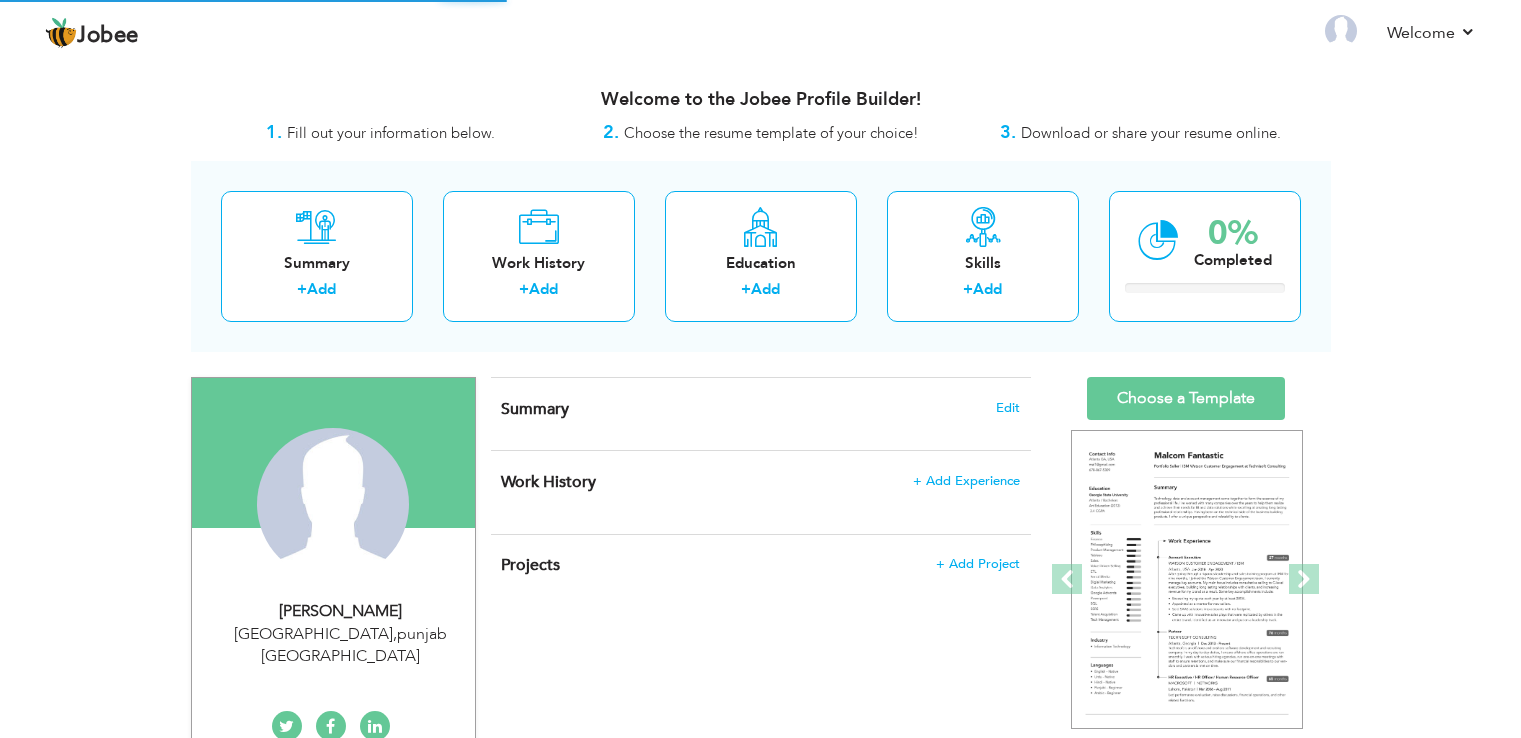scroll, scrollTop: 0, scrollLeft: 0, axis: both 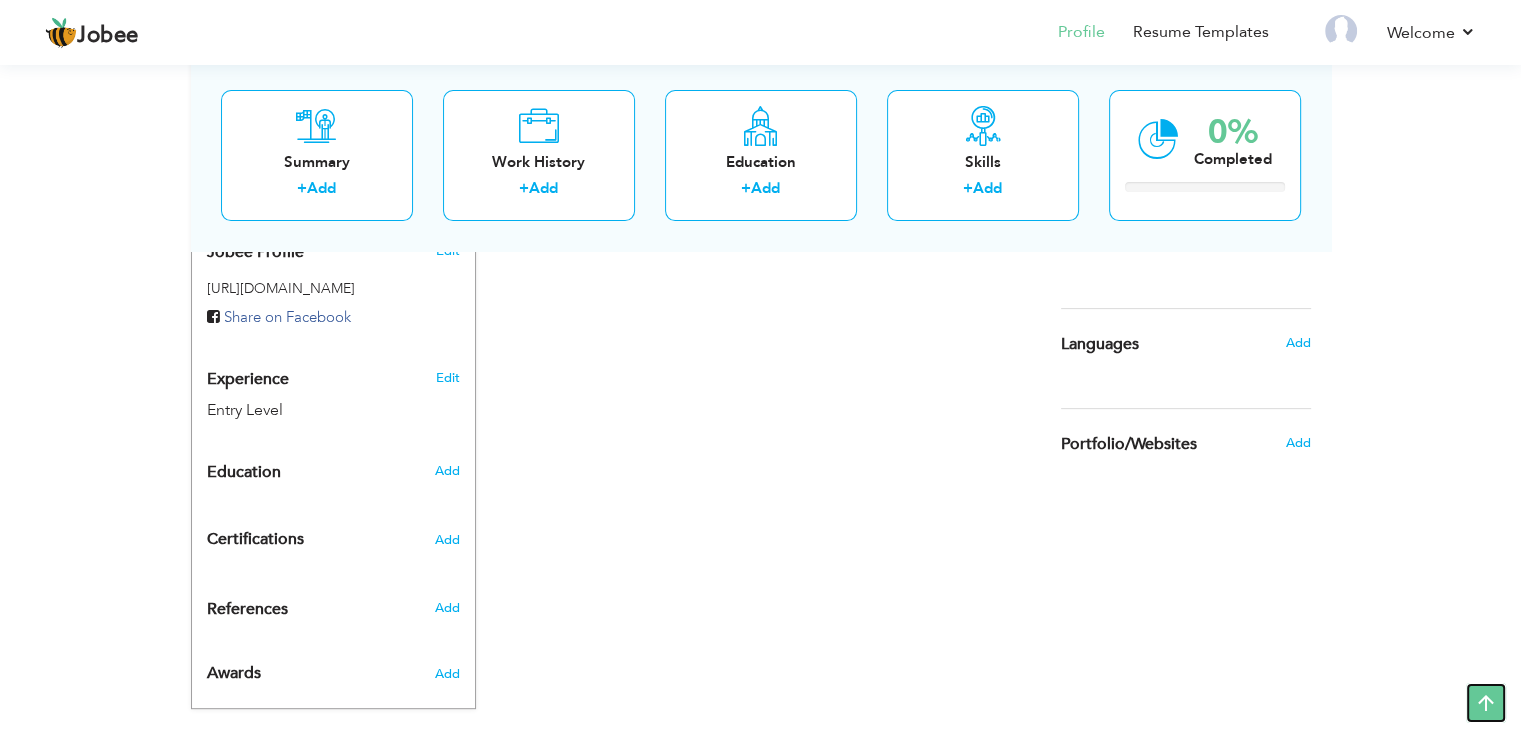 click at bounding box center (1486, 703) 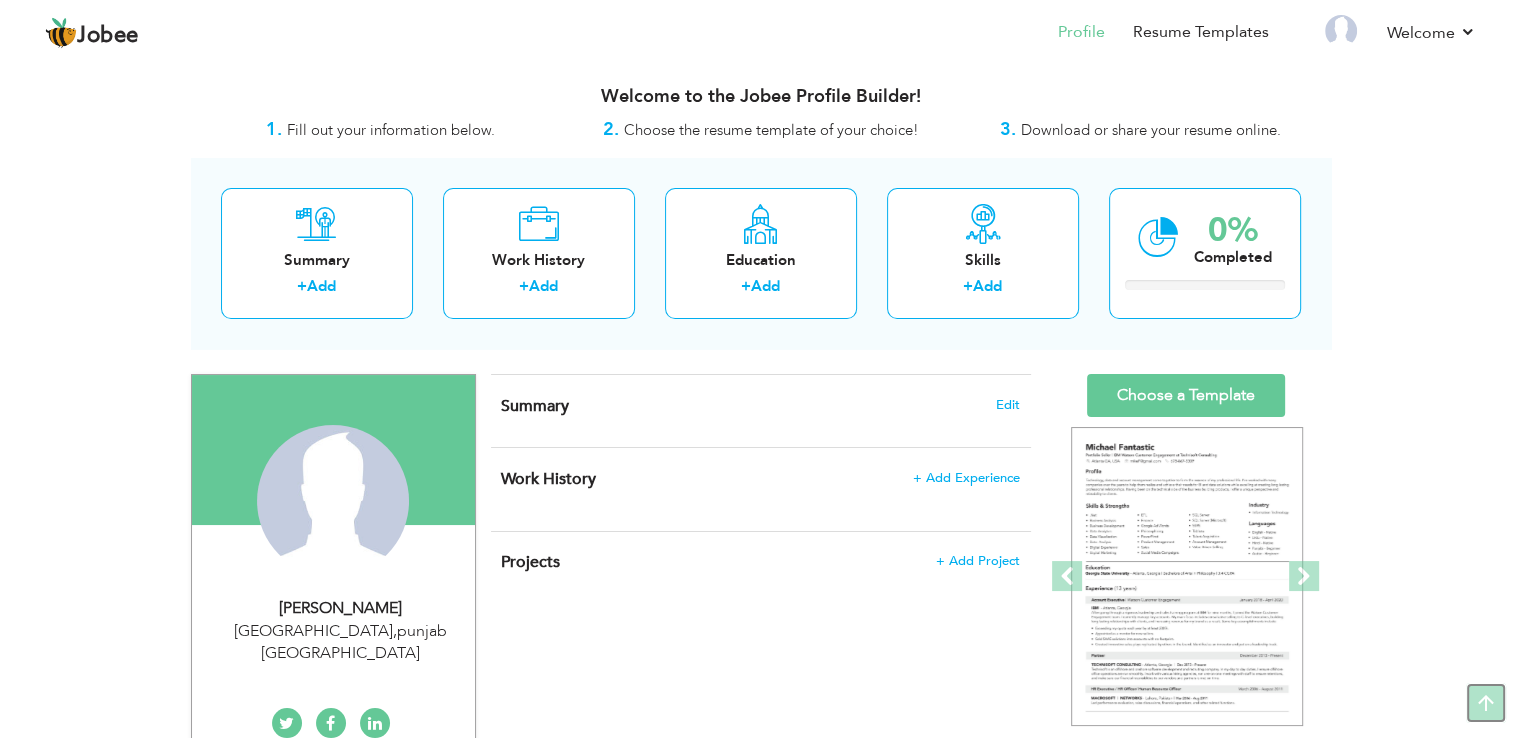 scroll, scrollTop: 0, scrollLeft: 0, axis: both 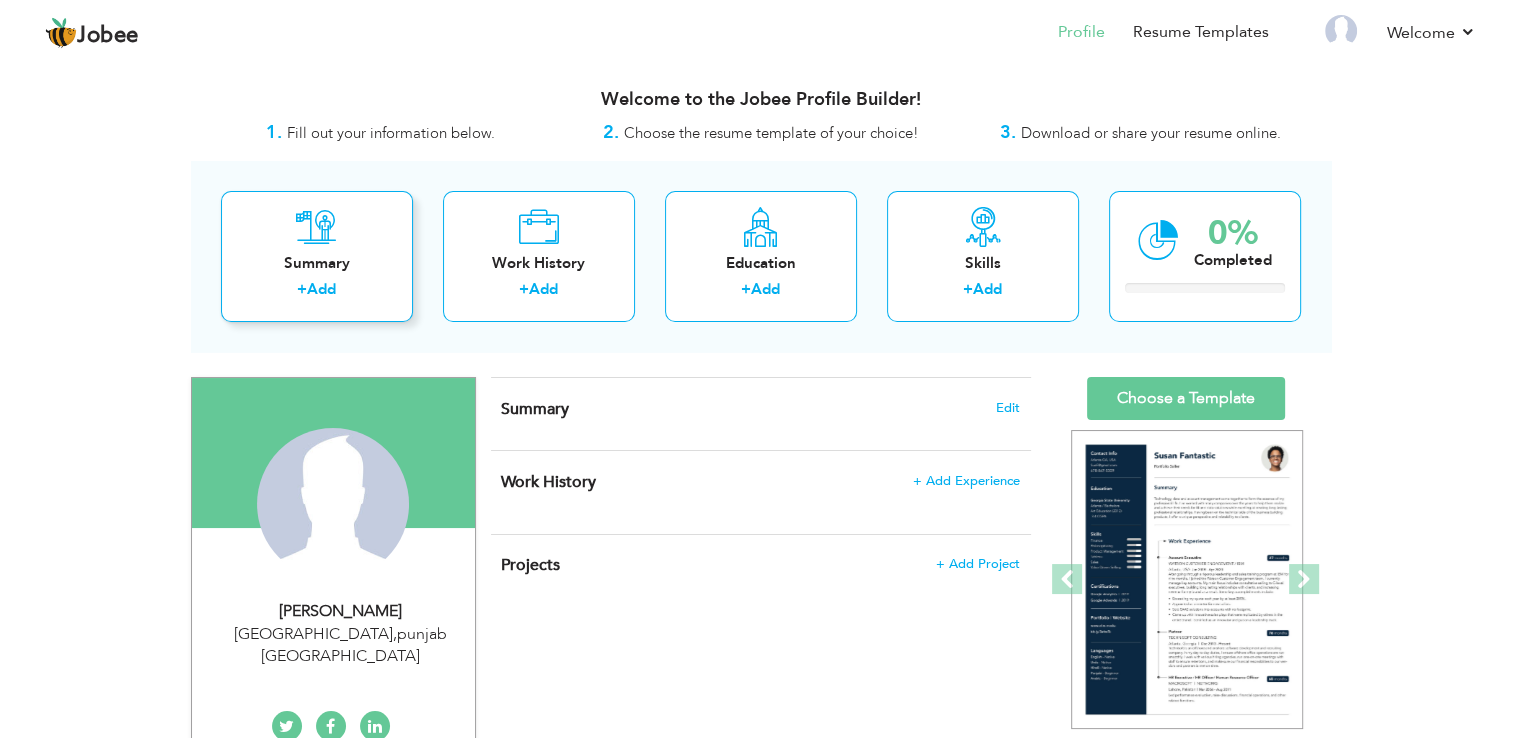 click on "Summary
+  Add" at bounding box center [317, 256] 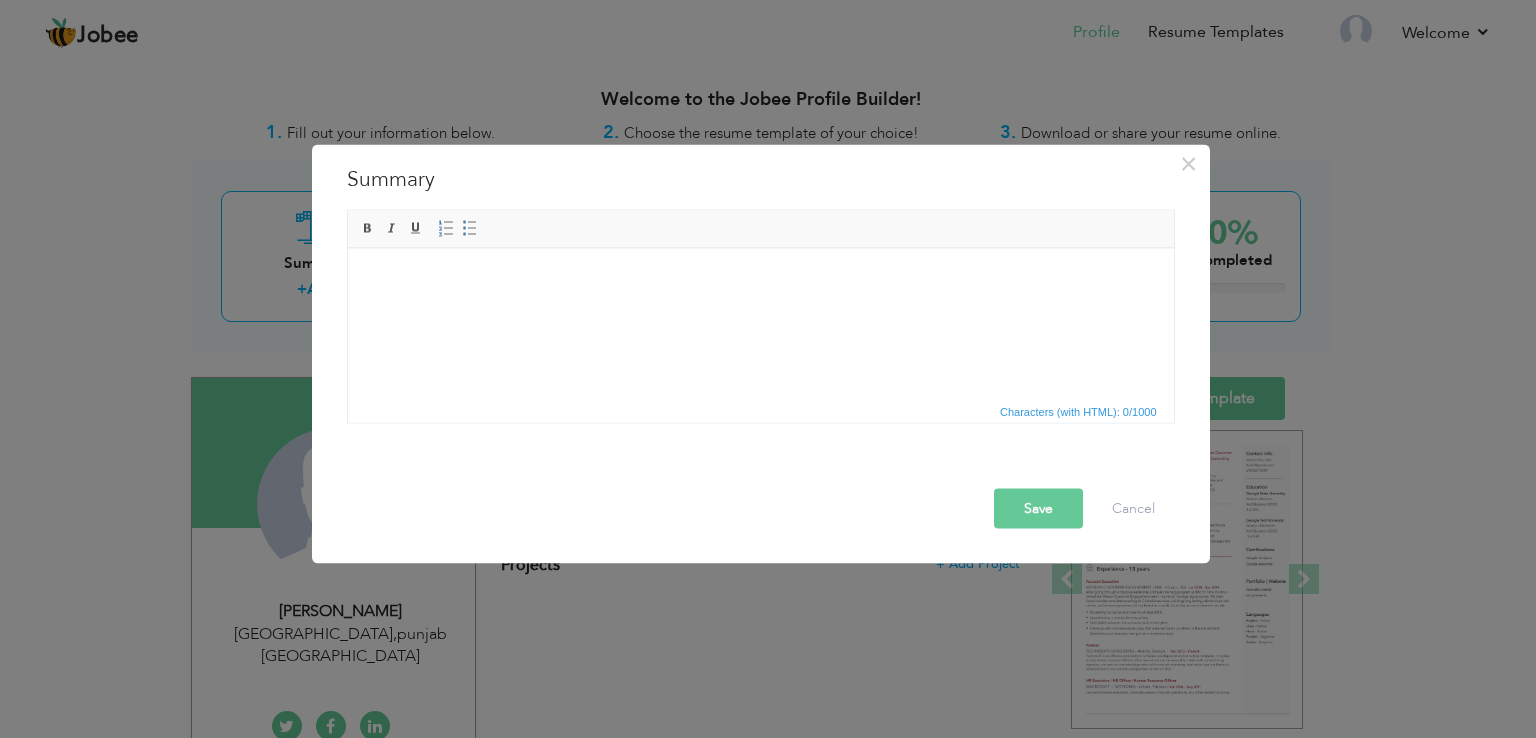 click on "×
Summary
Rich Text Editor, summaryEditor Editor toolbars Basic Styles   Bold   Italic   Underline Paragraph   Insert/Remove Numbered List   Insert/Remove Bulleted List Press ALT 0 for help Characters (with HTML): 0/1000
Save Cancel" at bounding box center (768, 369) 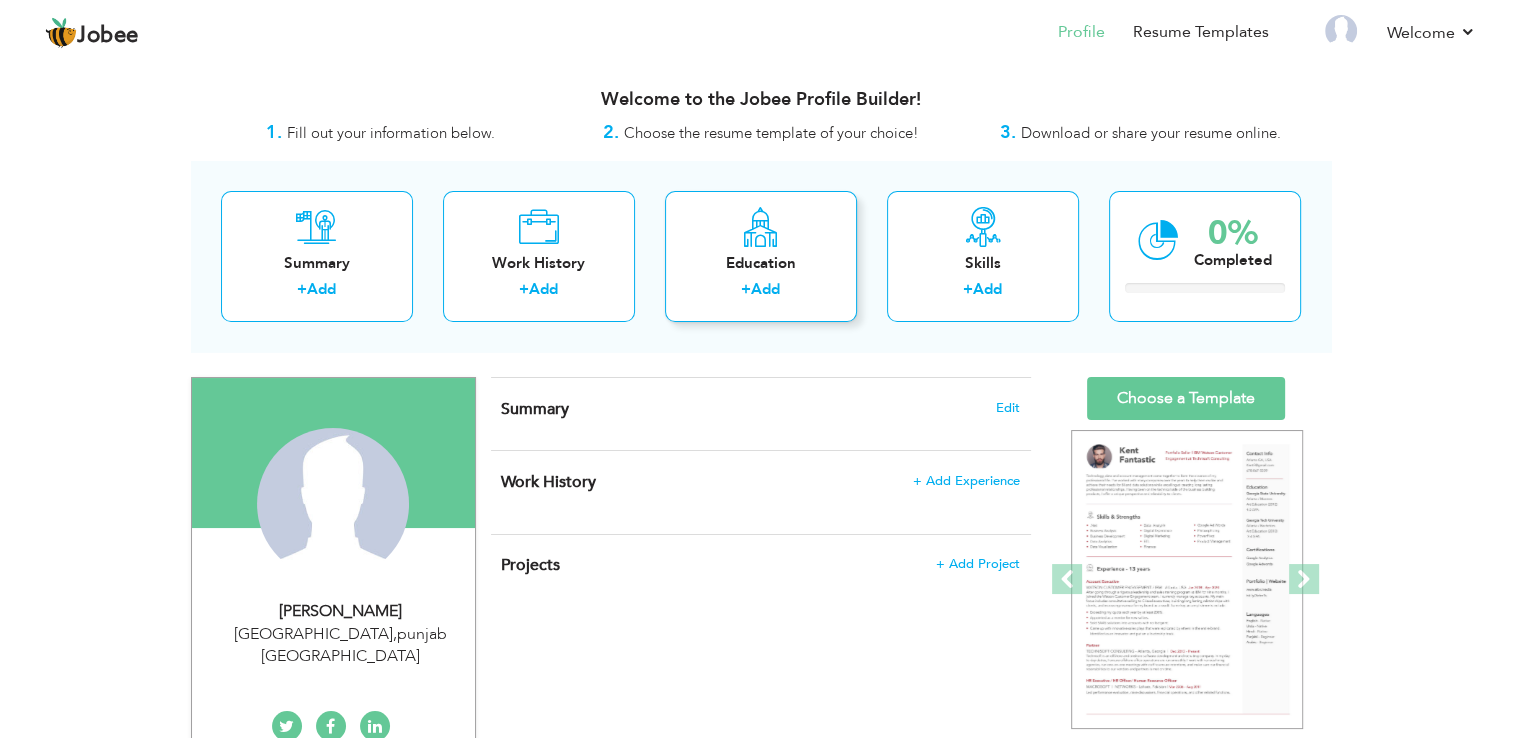 click on "Education" at bounding box center [761, 263] 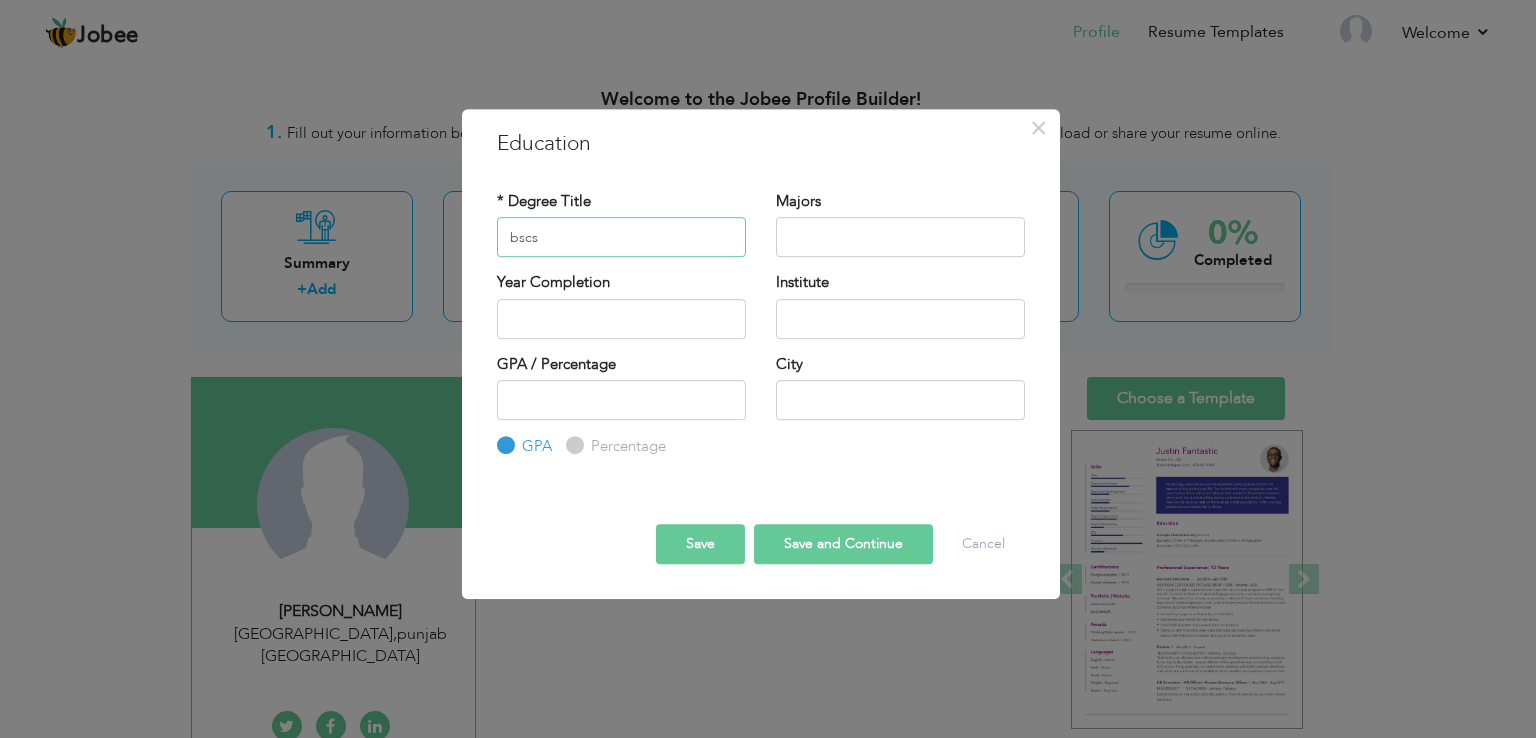 type on "bscs" 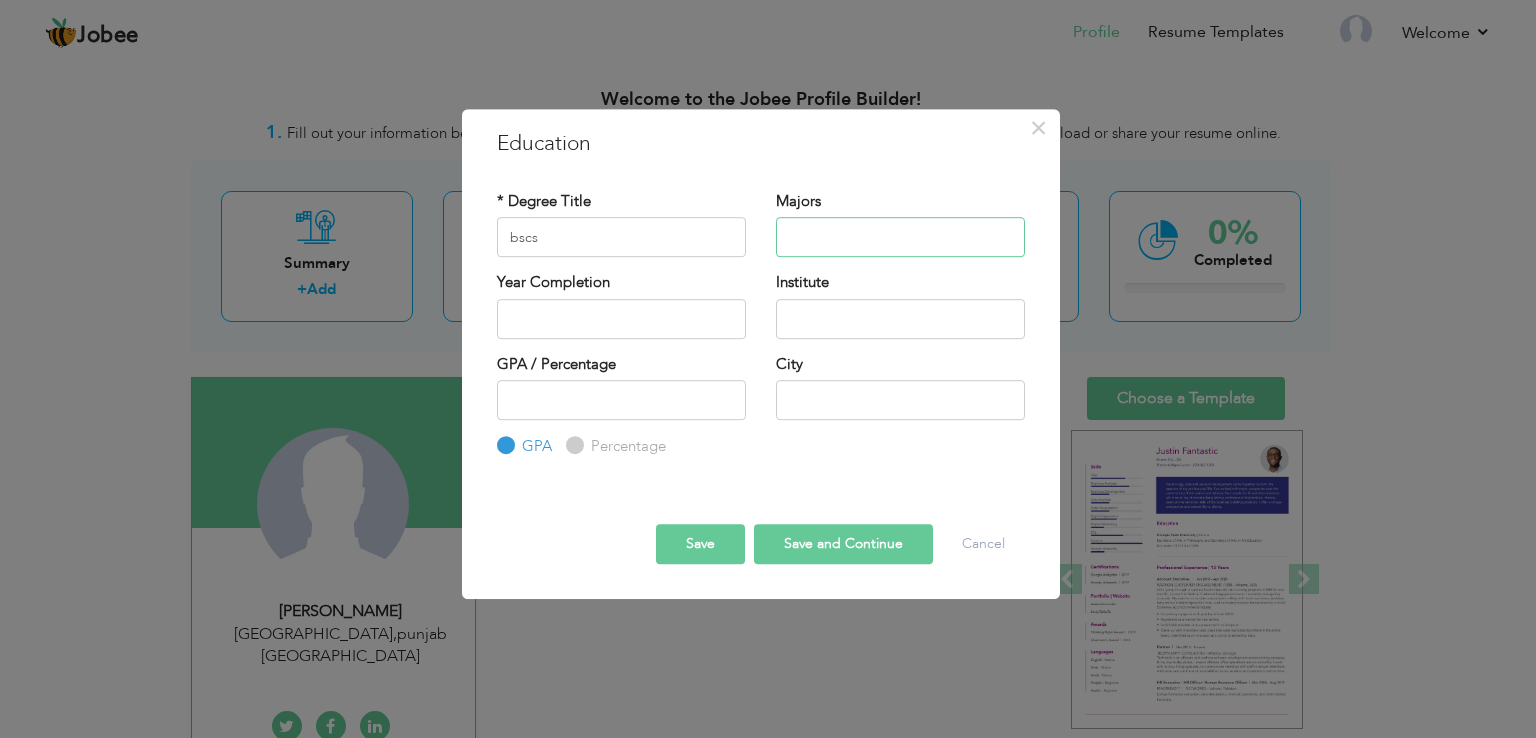 click at bounding box center [900, 237] 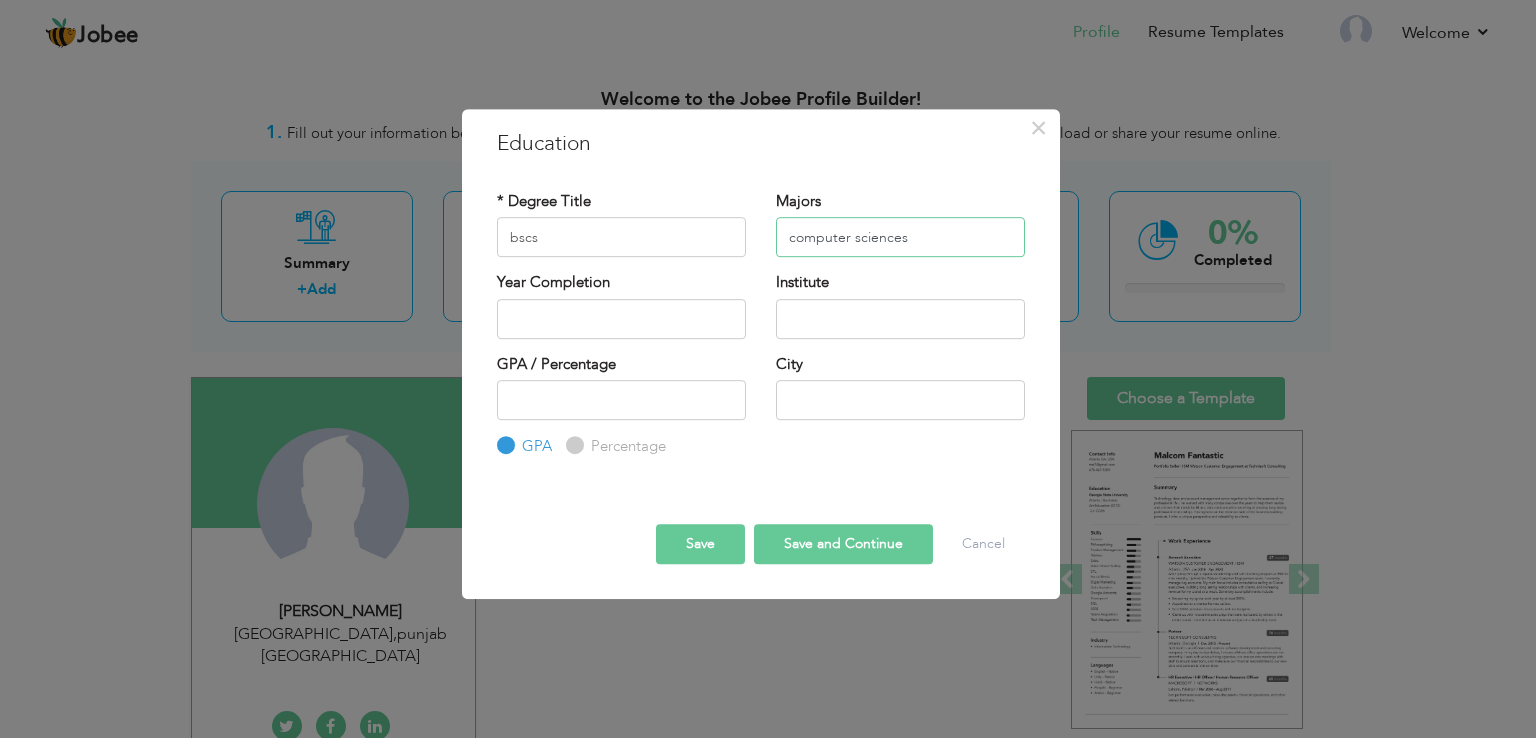 type on "computer sciences" 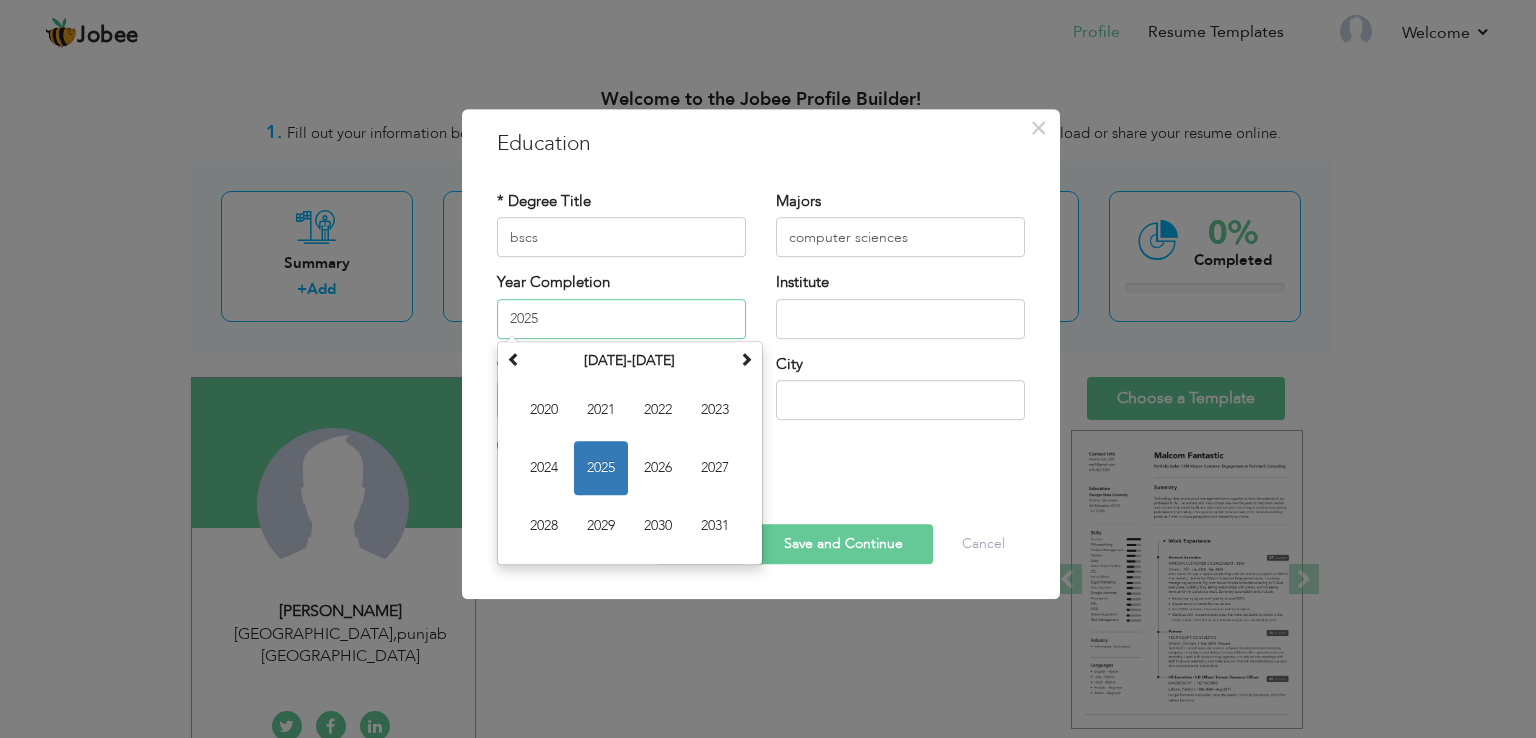 click on "2025" at bounding box center (621, 319) 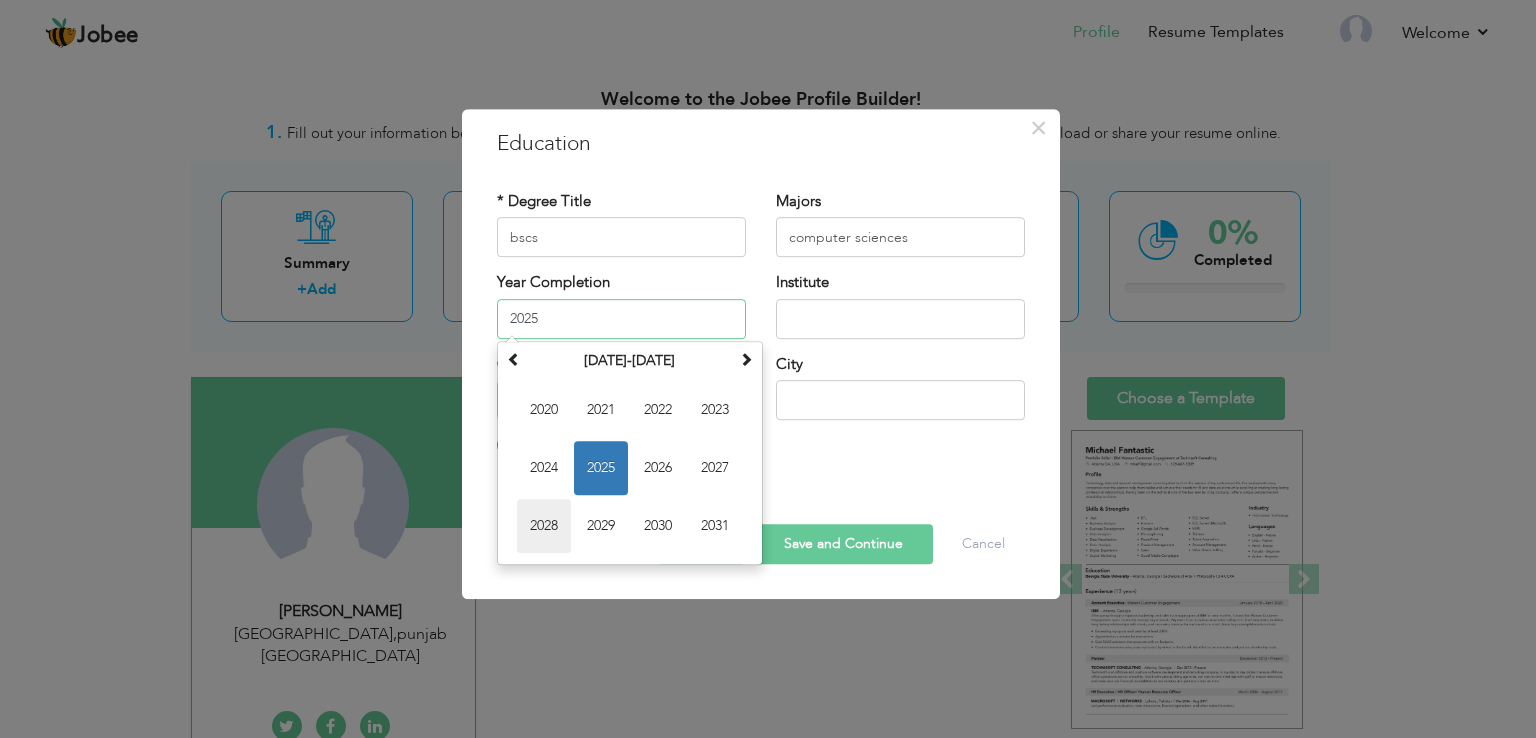 click on "2028" at bounding box center (544, 526) 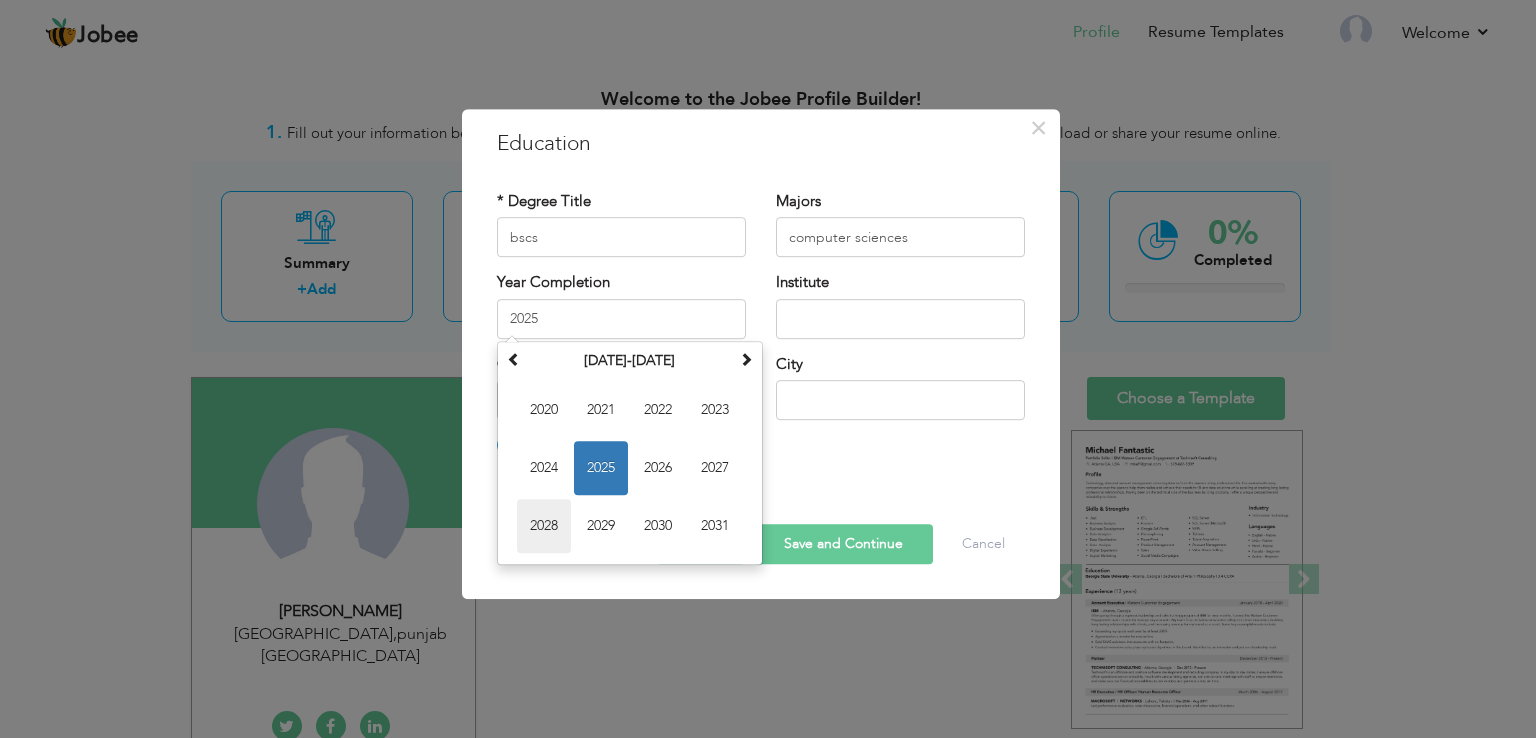 type on "2028" 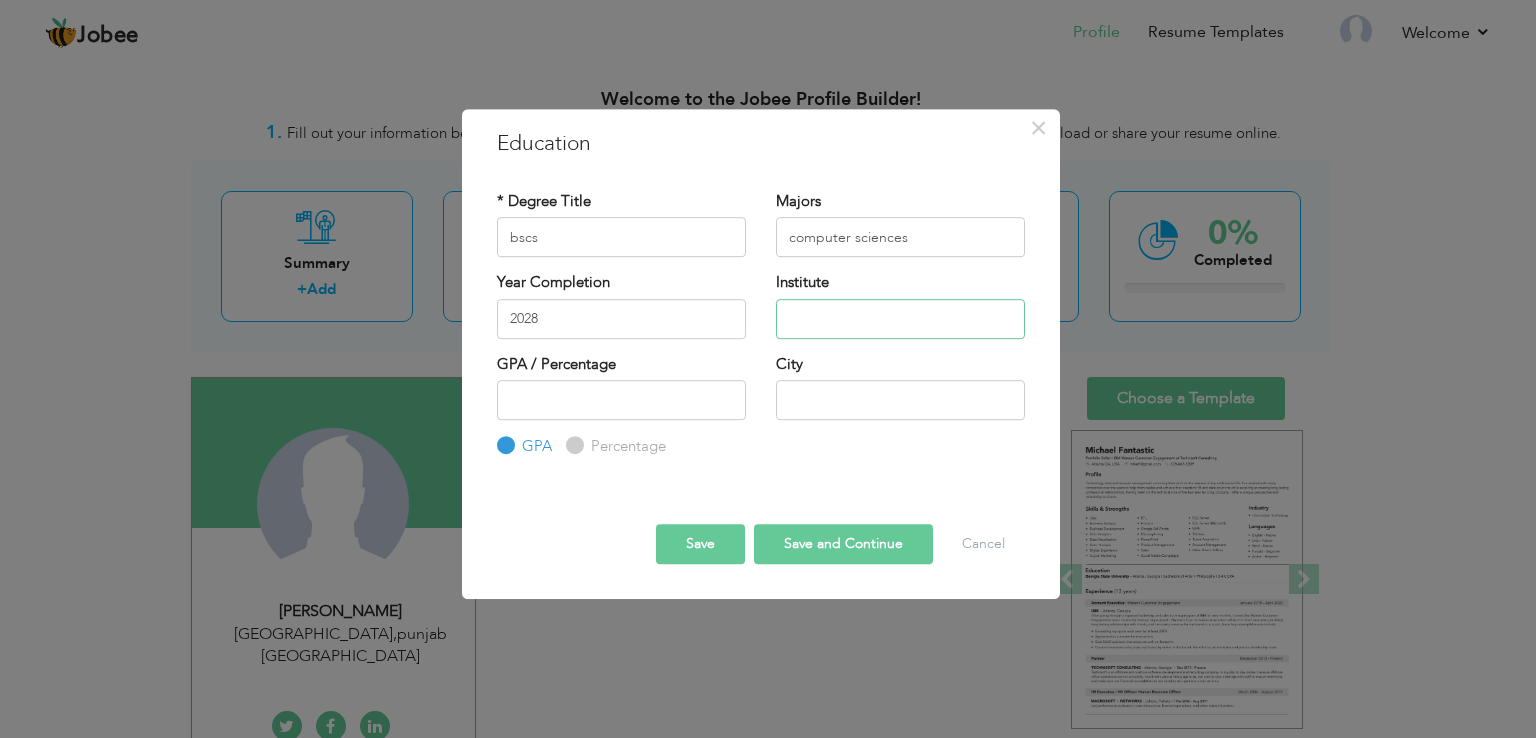 click at bounding box center (900, 319) 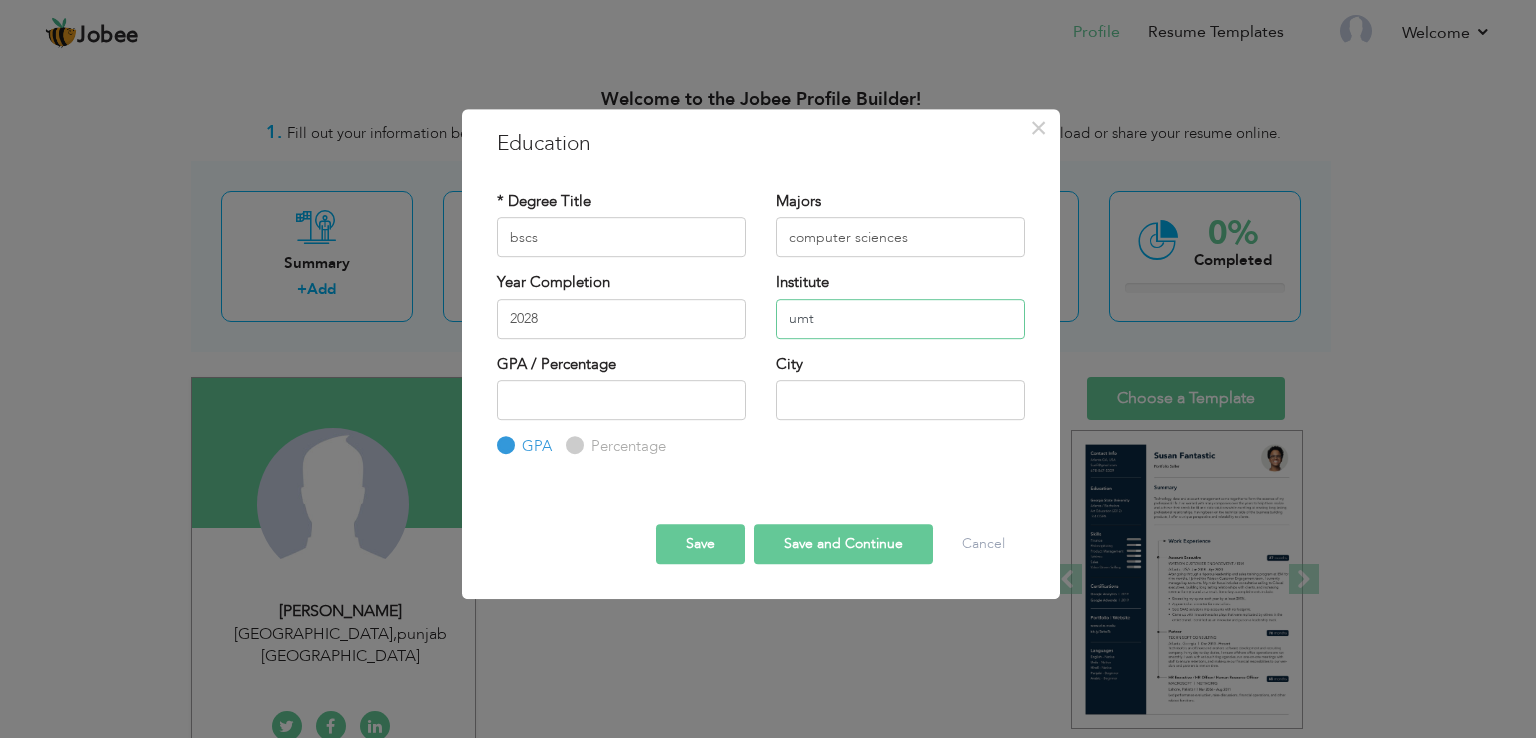 type on "umt" 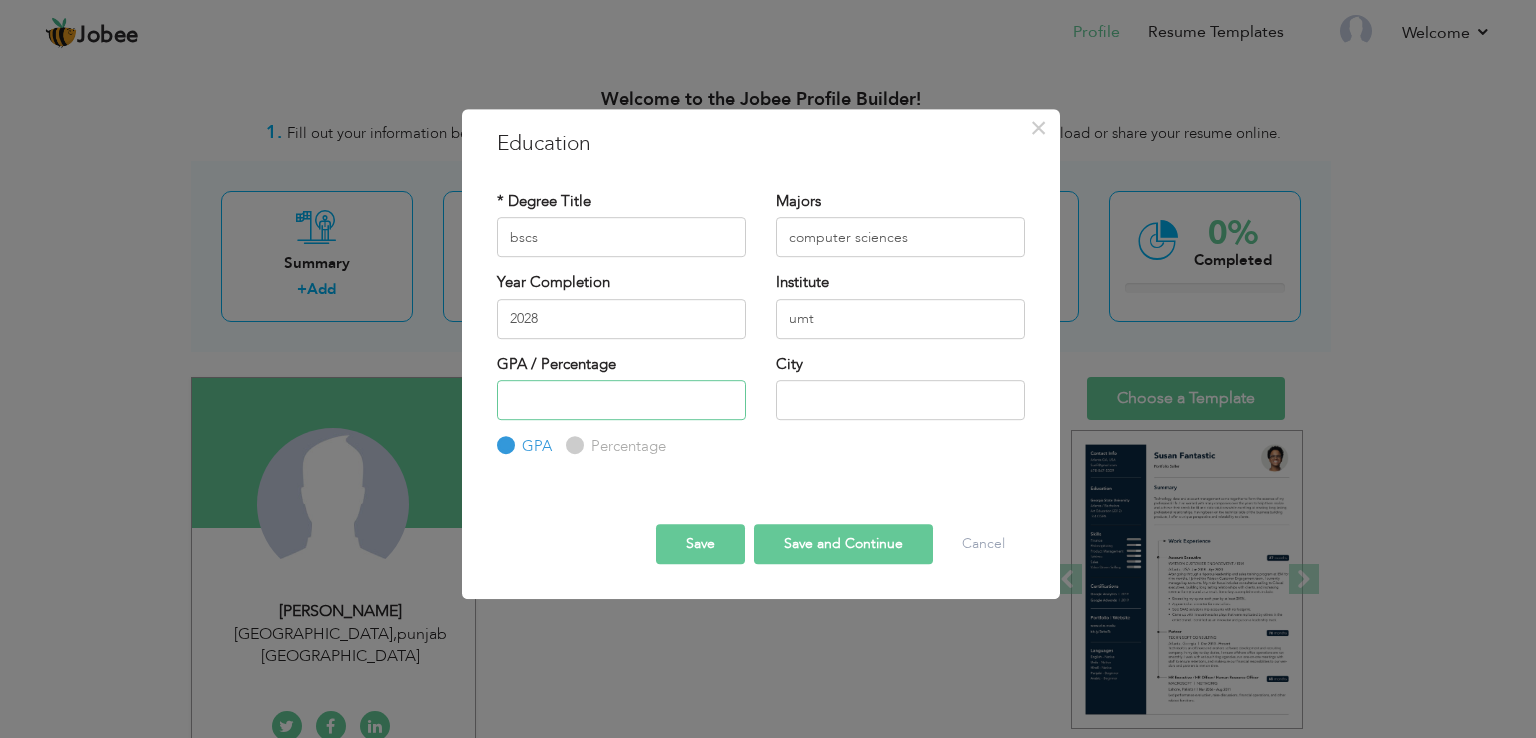 click at bounding box center [621, 400] 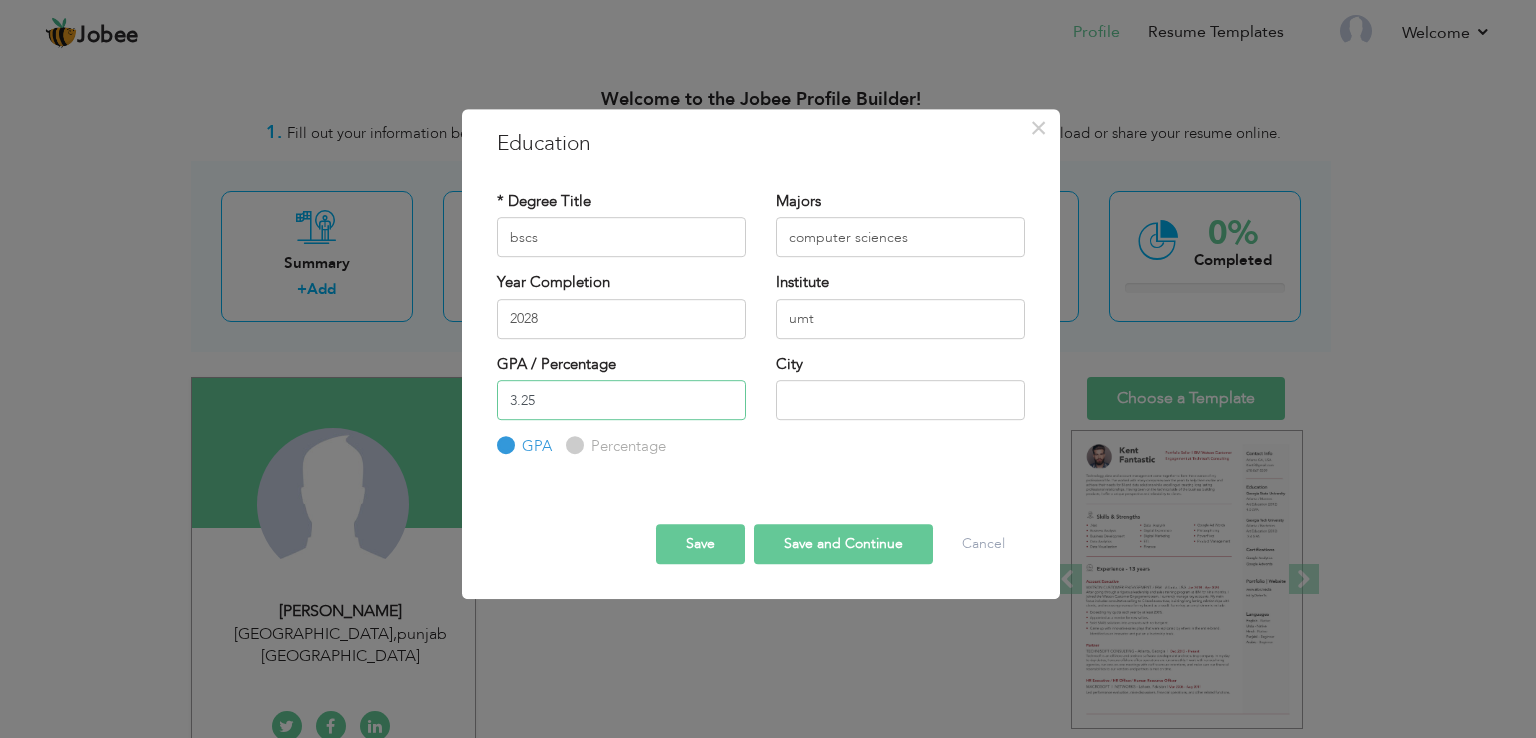 type on "3.25" 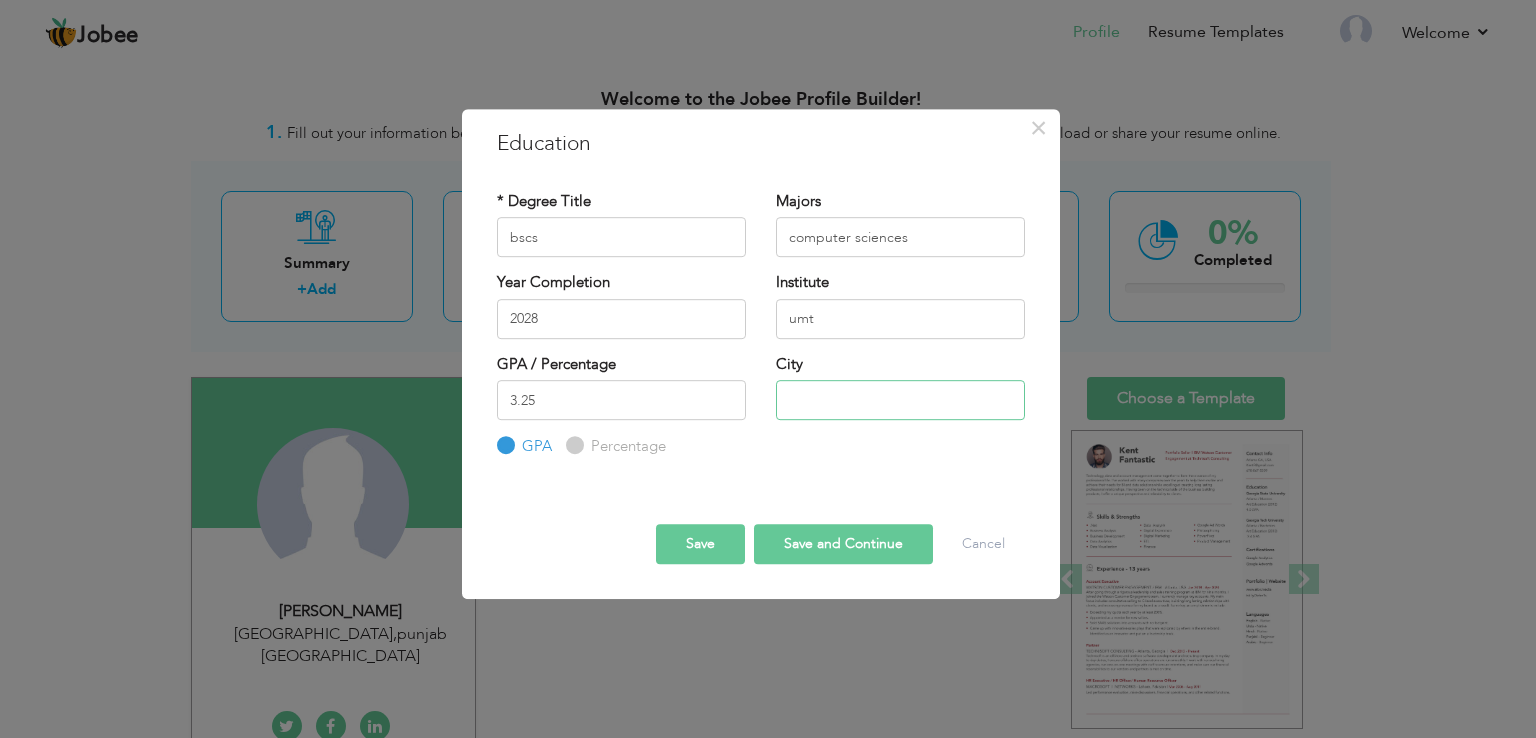 click at bounding box center (900, 400) 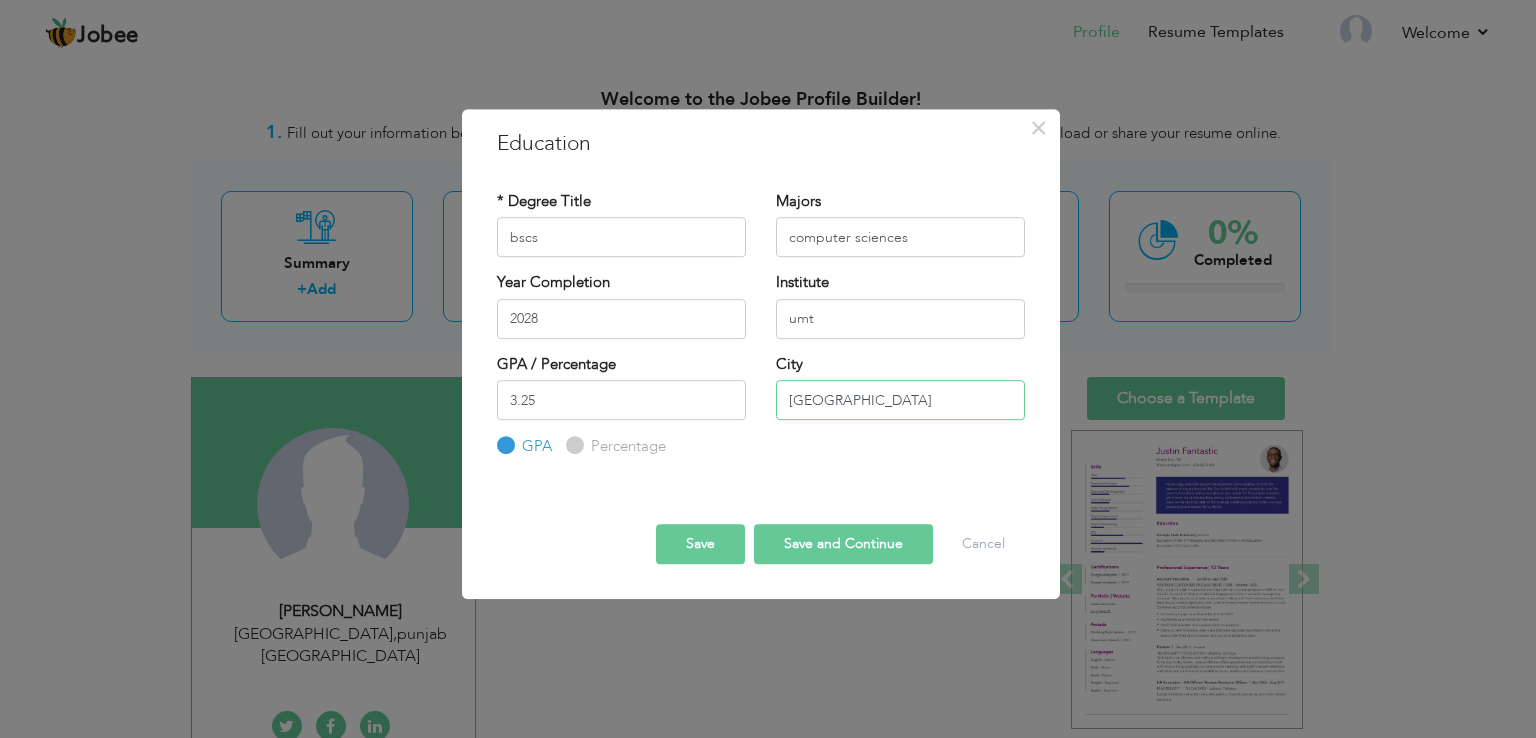 type on "lahore" 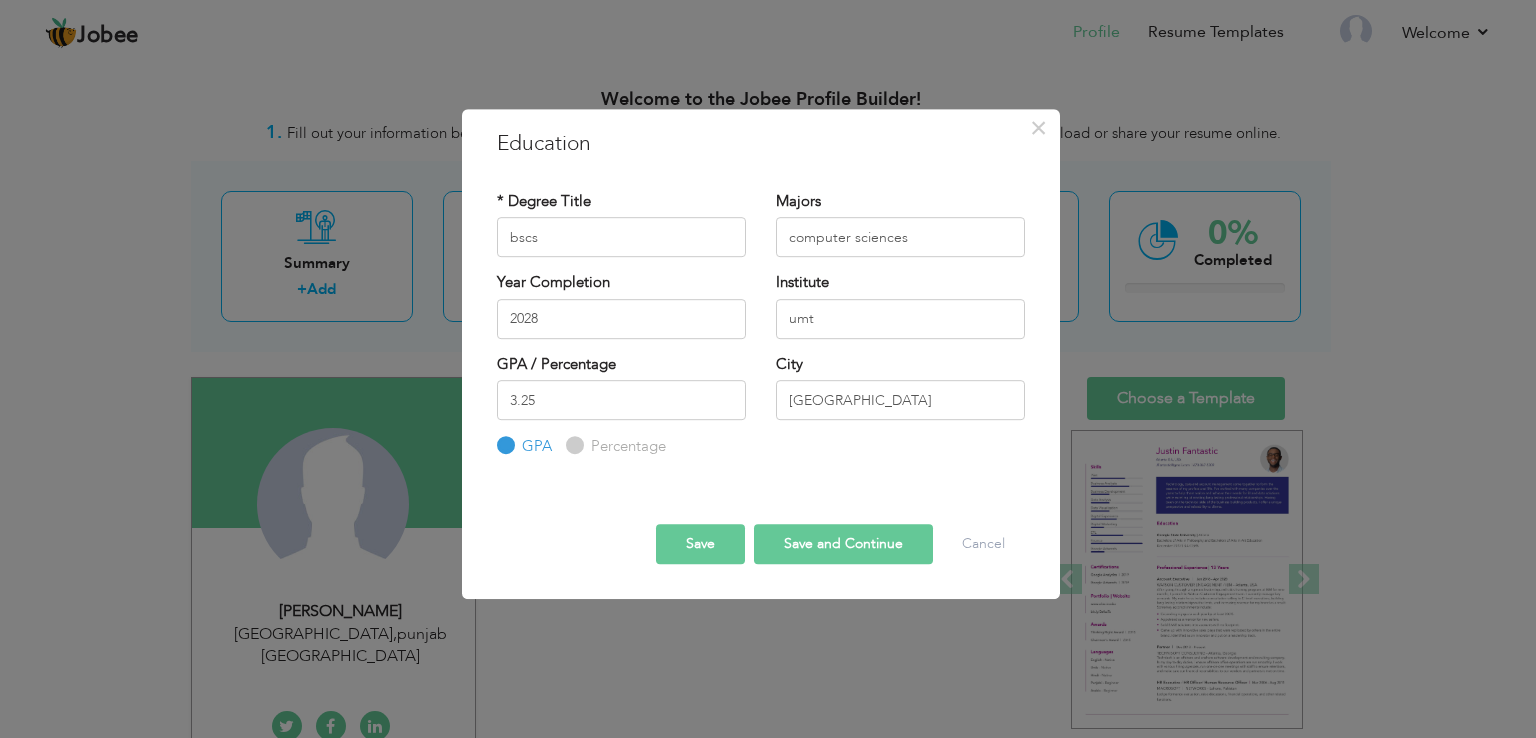 click on "Save and Continue" at bounding box center [843, 544] 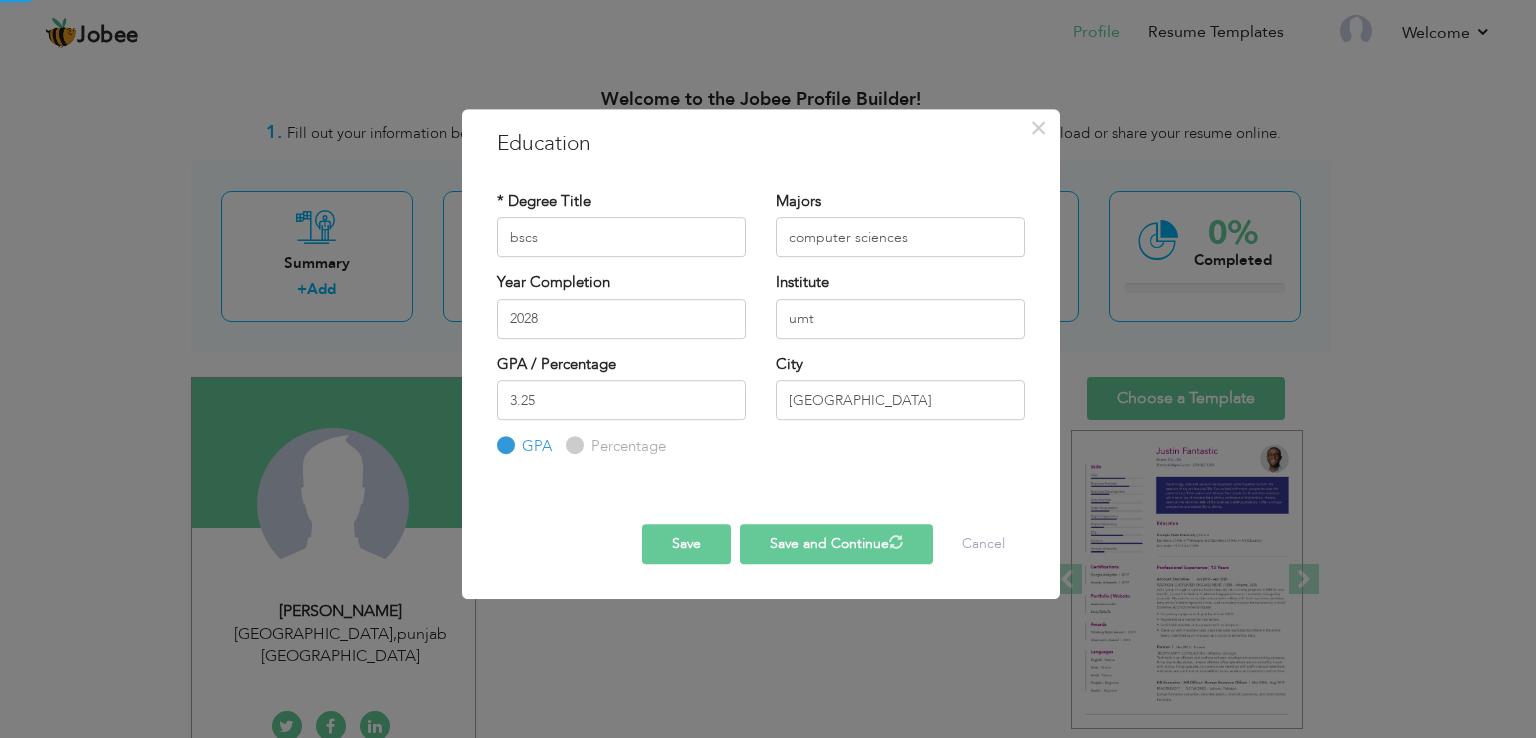 type 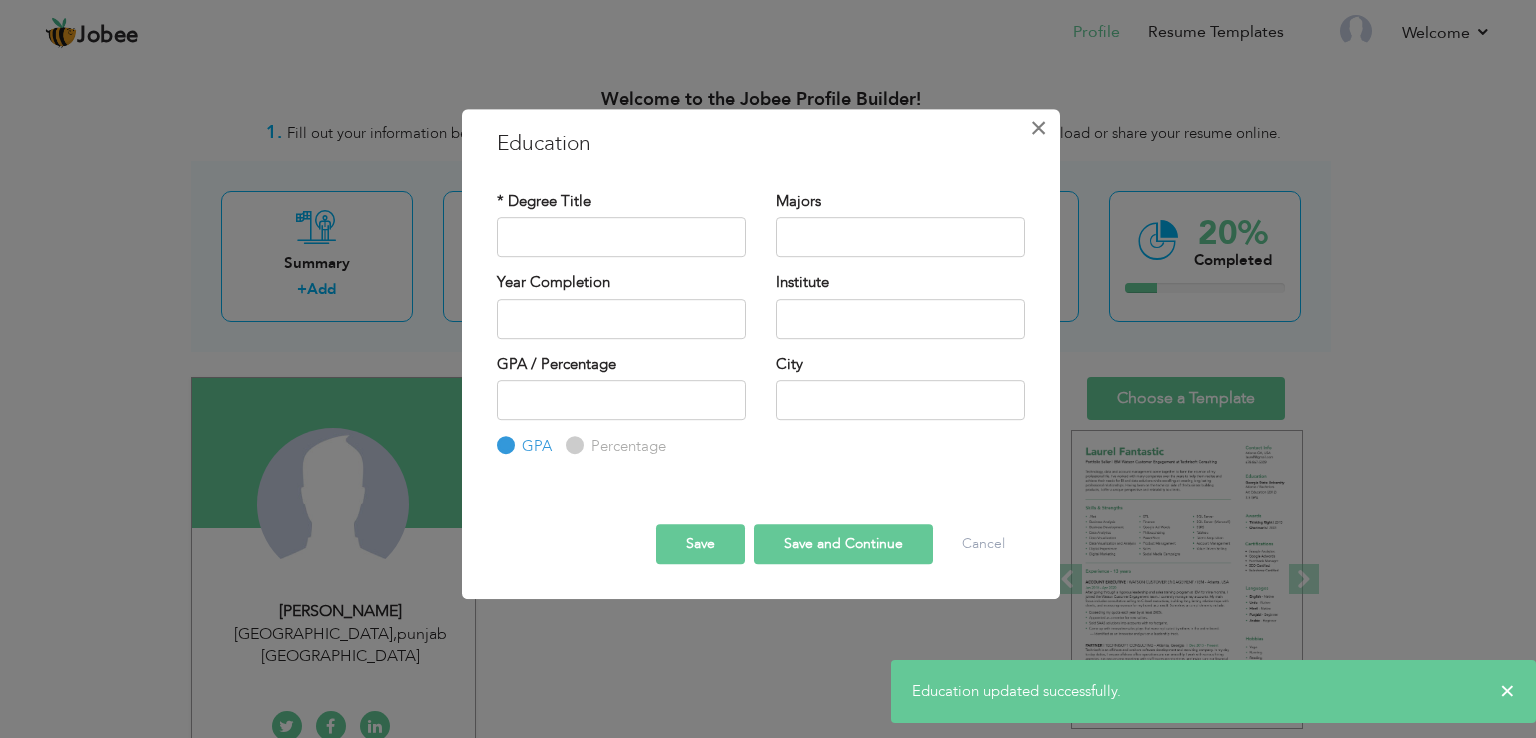 click on "×" at bounding box center (1039, 128) 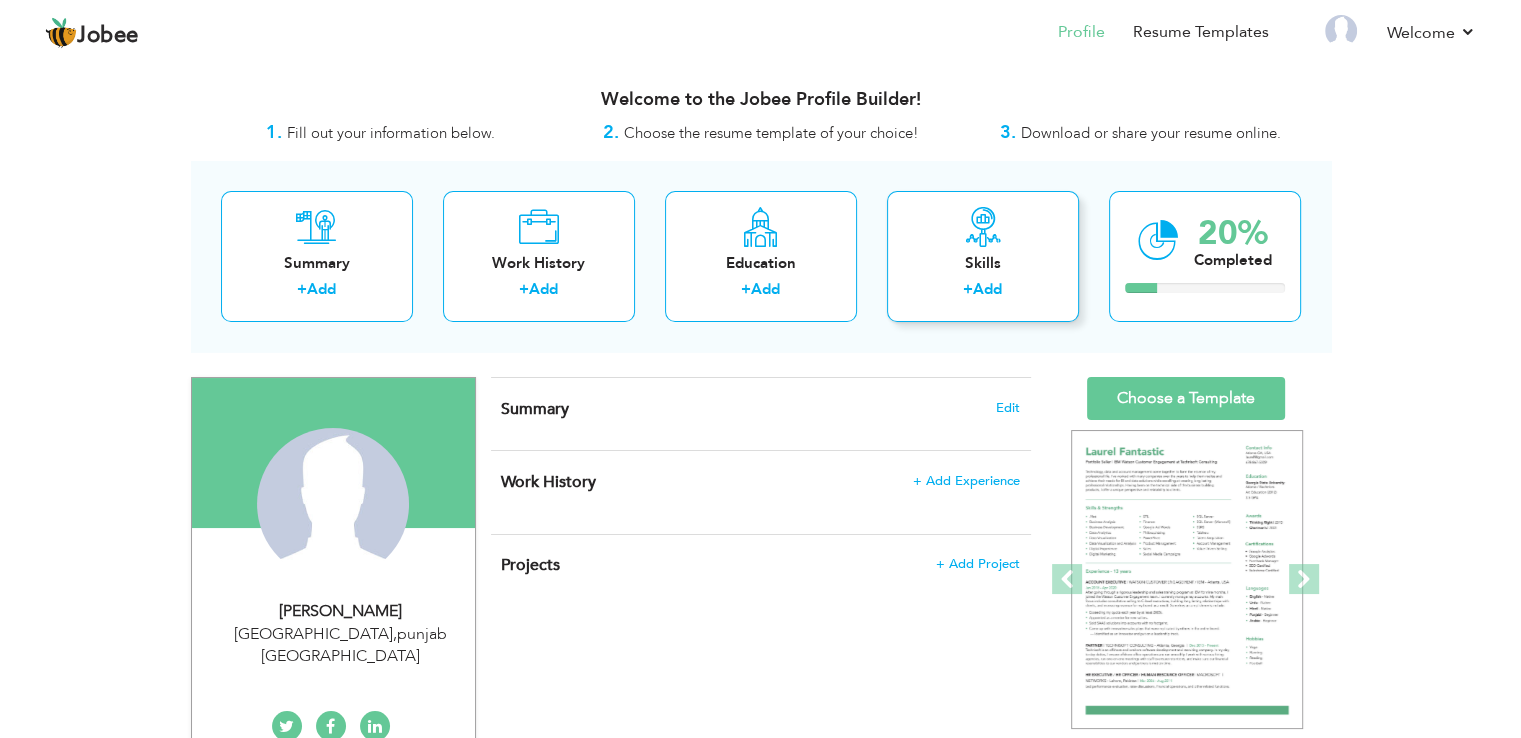 click at bounding box center [983, 227] 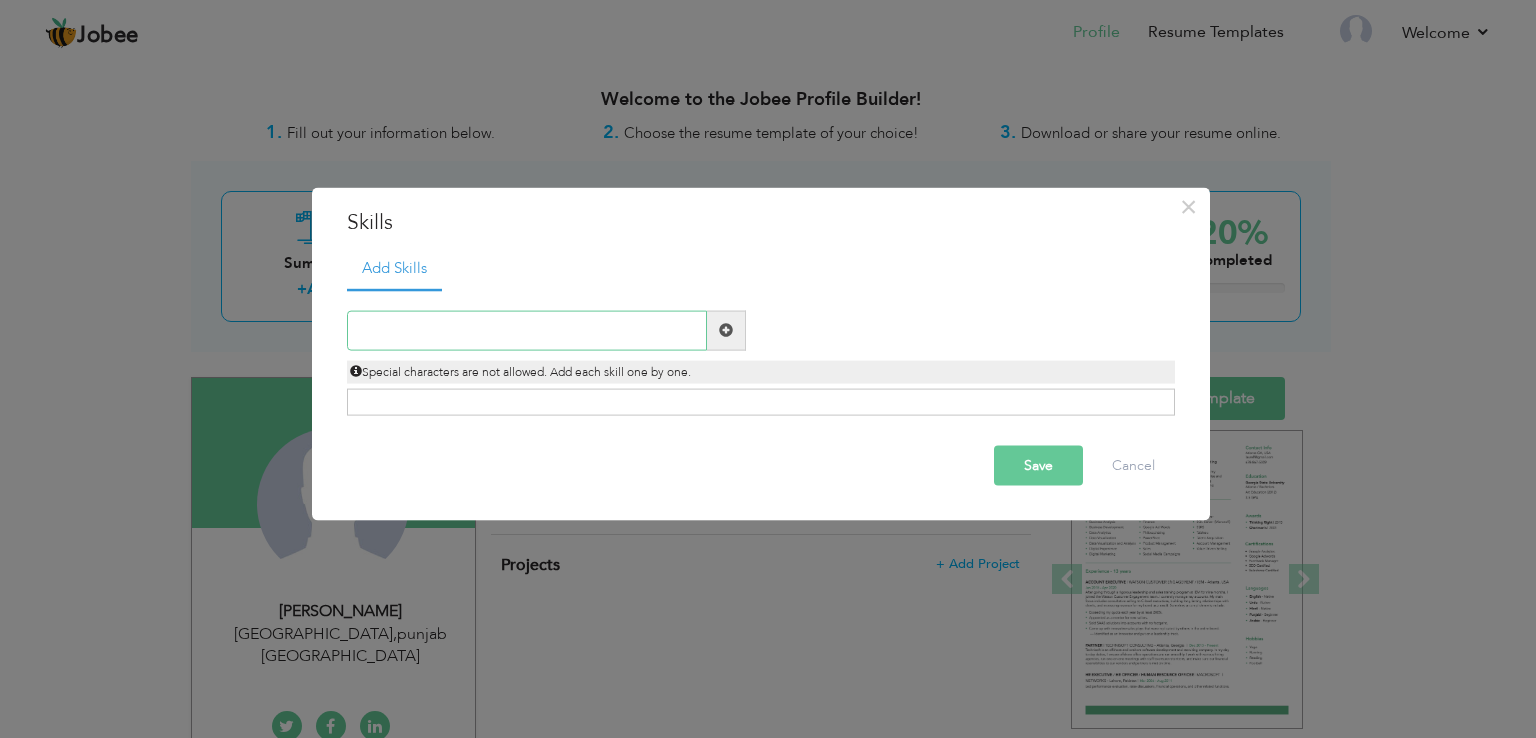 click at bounding box center (527, 330) 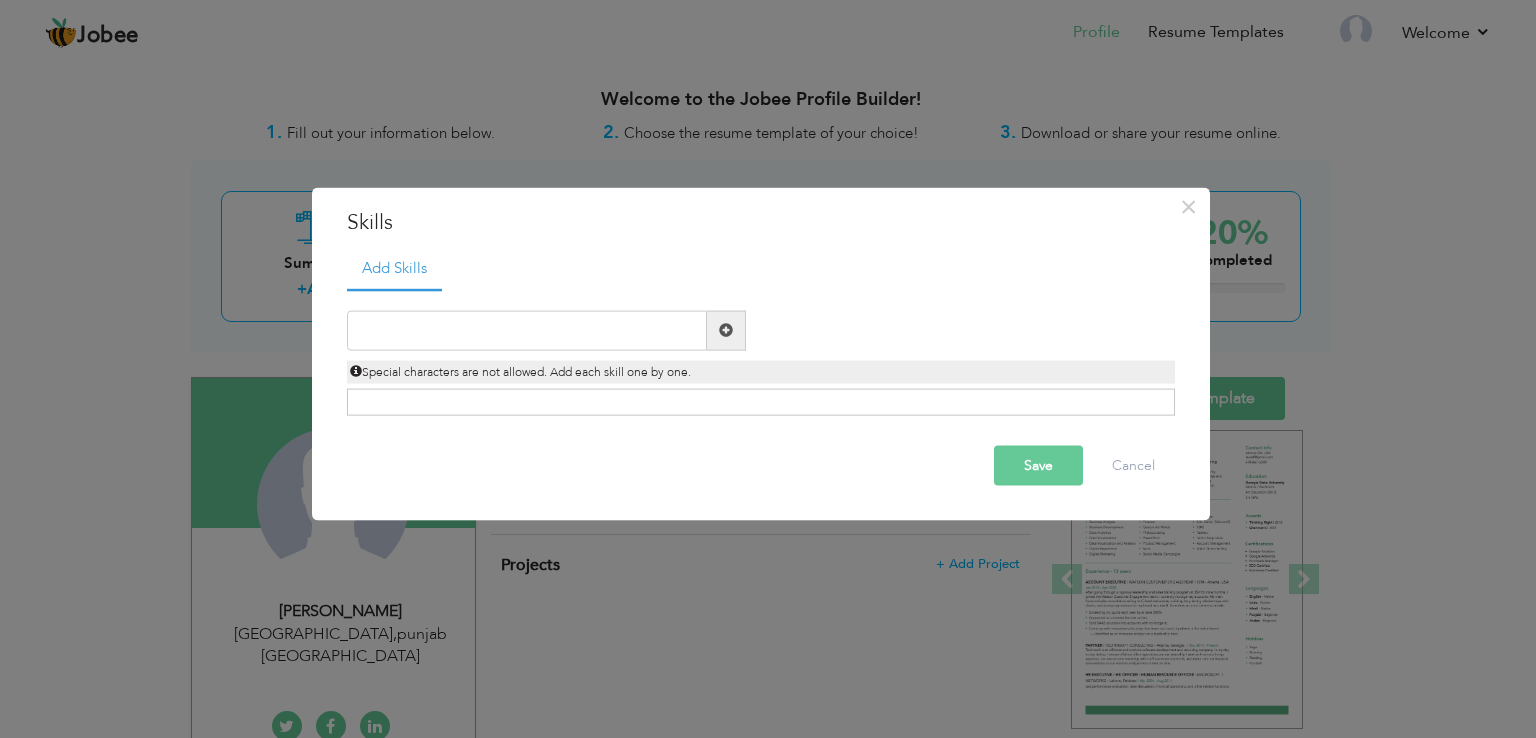click at bounding box center (726, 330) 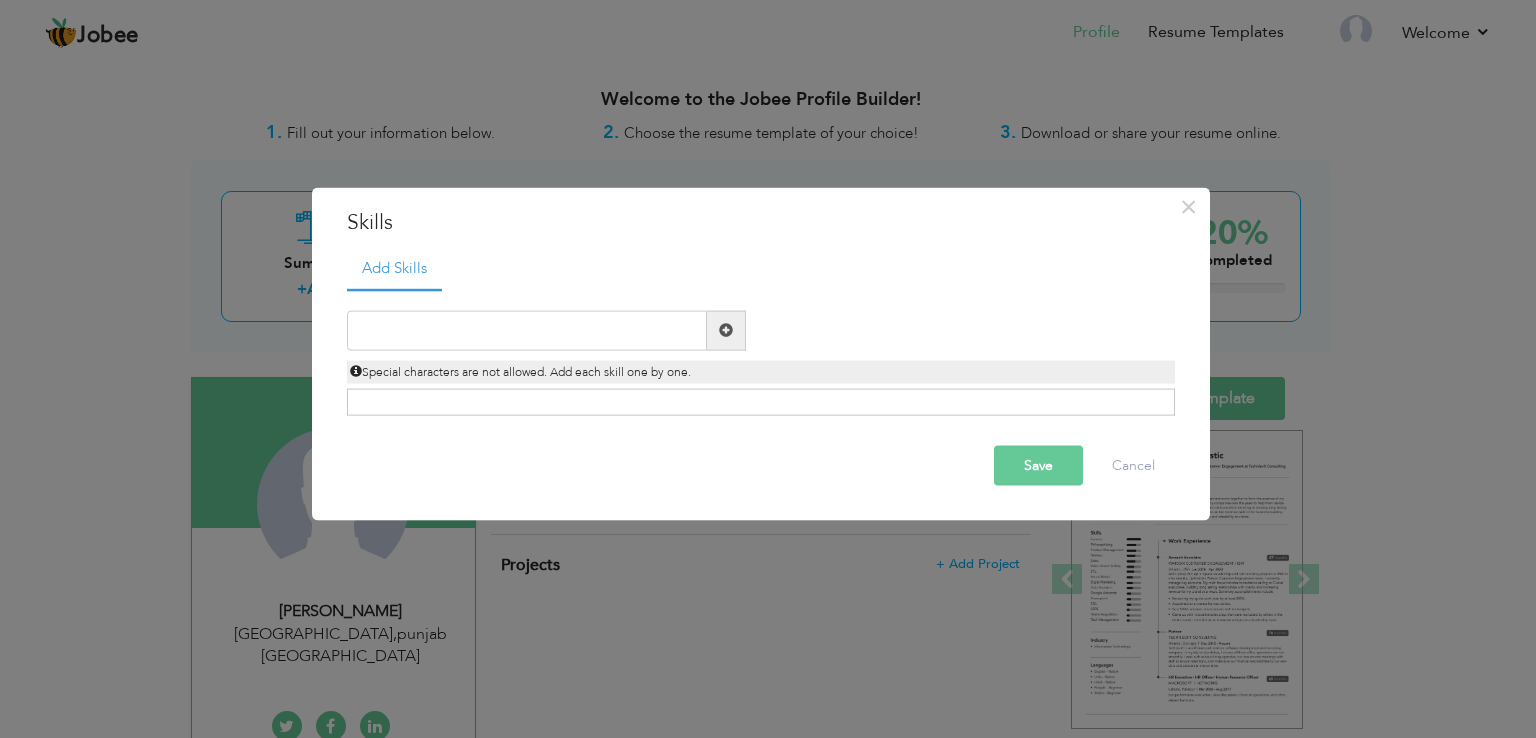click at bounding box center (726, 330) 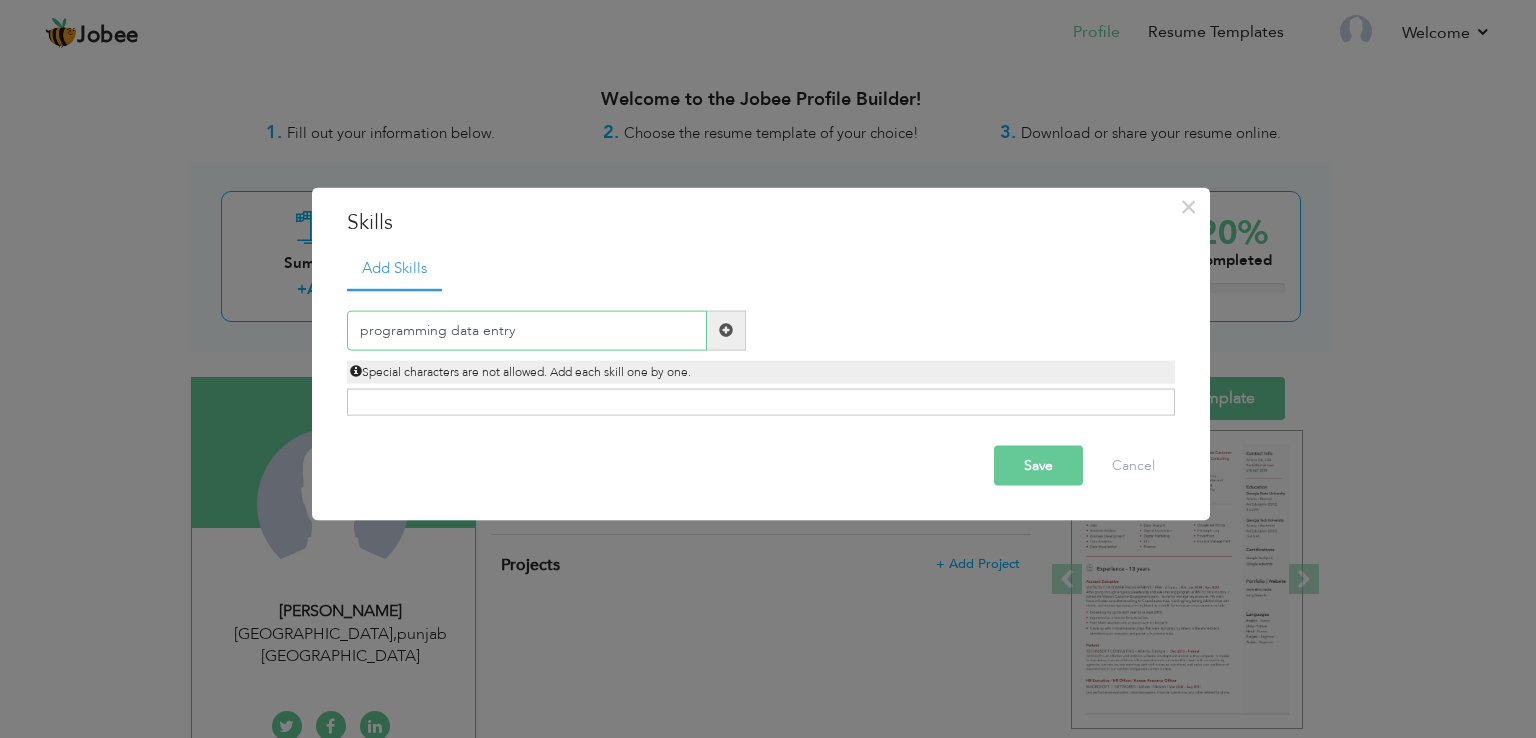 type on "programming data entry" 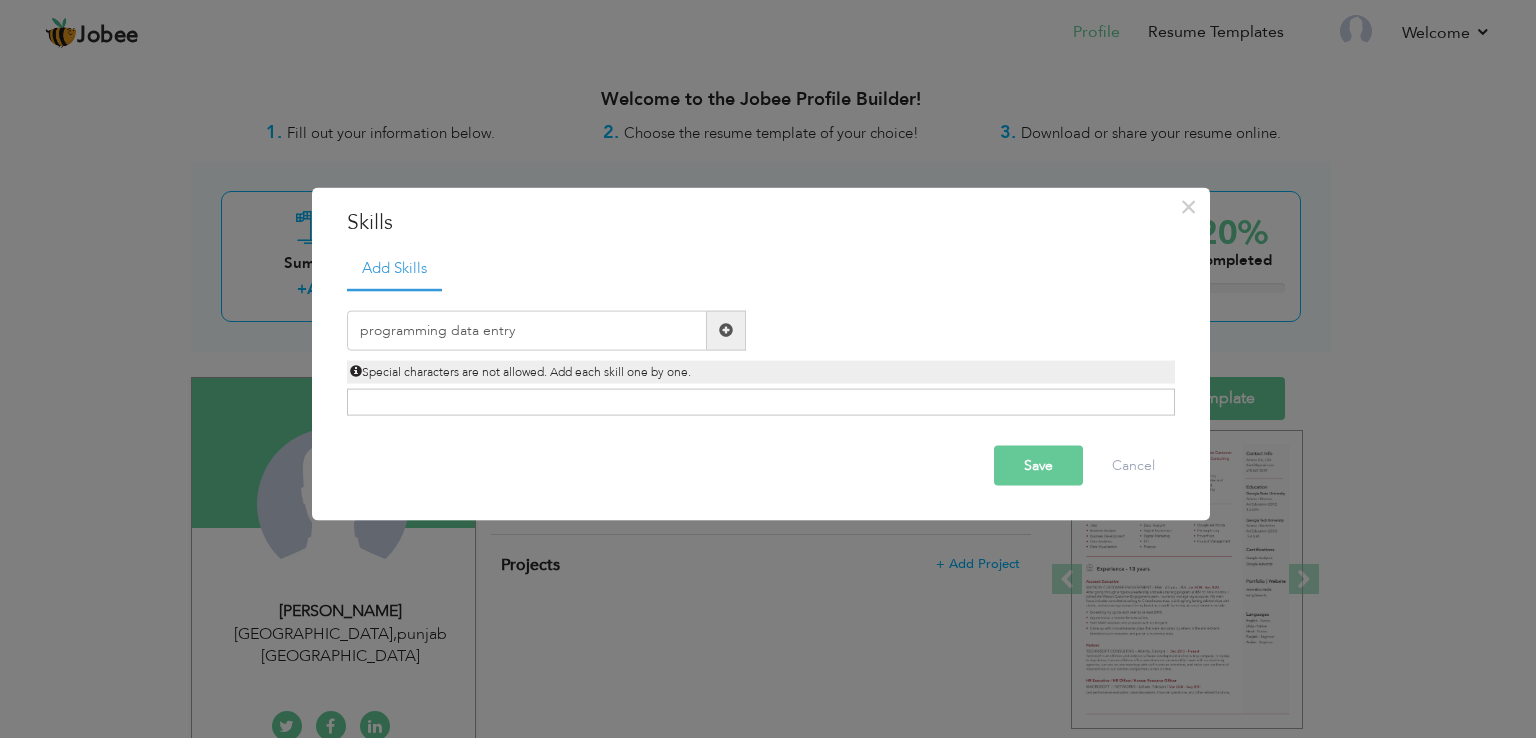 click on "Click on  , to mark skill as primary." at bounding box center (761, 402) 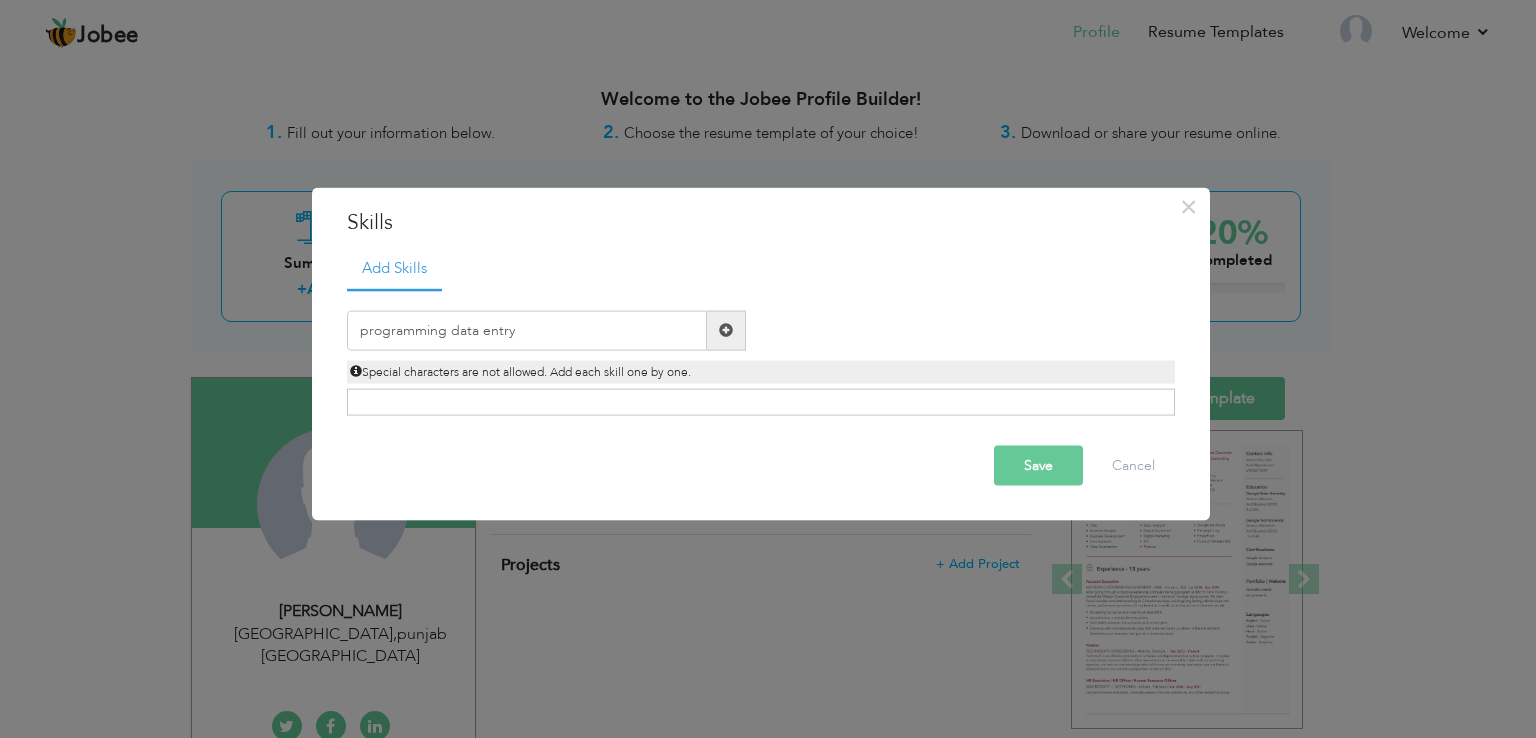 click on "Save" at bounding box center [1038, 465] 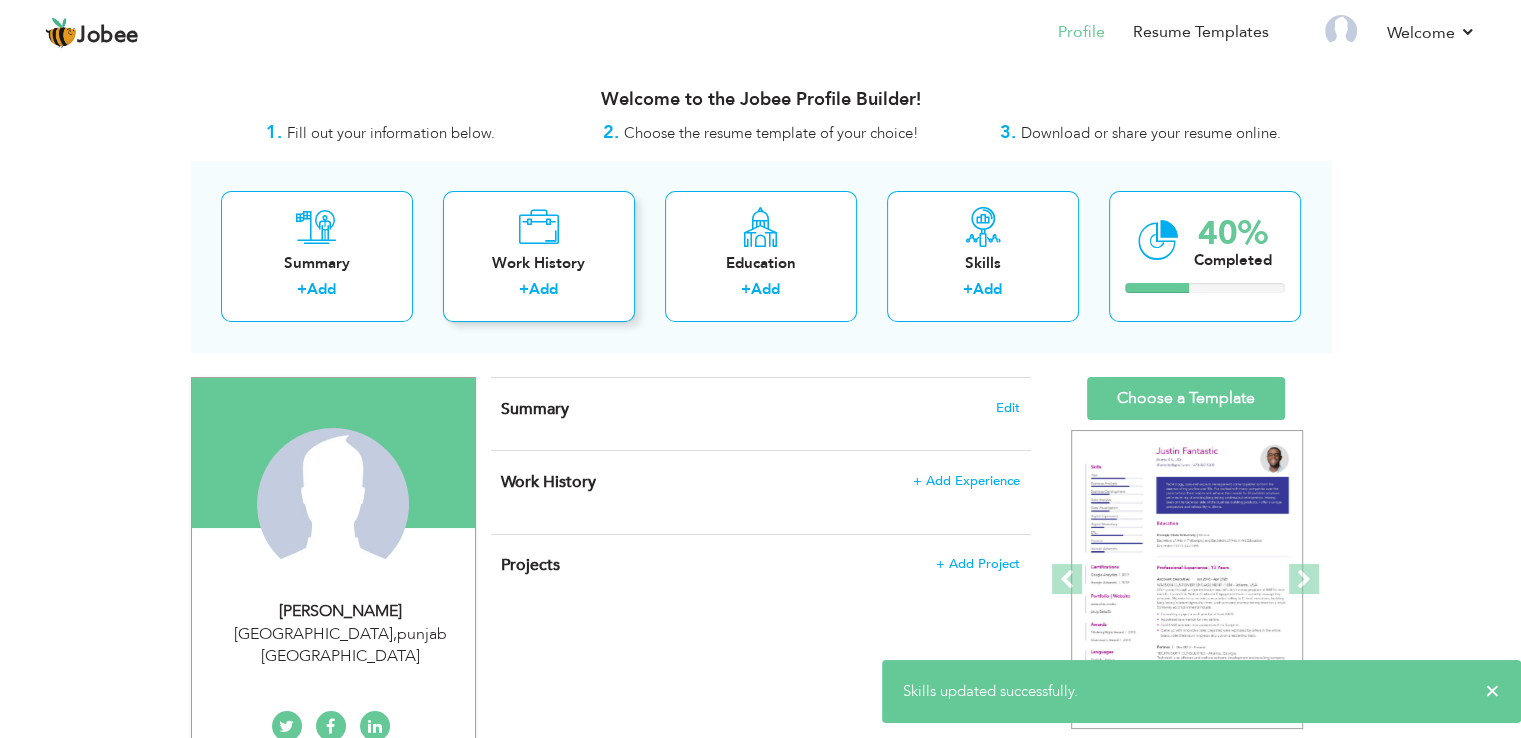 click on "Work History" at bounding box center [539, 263] 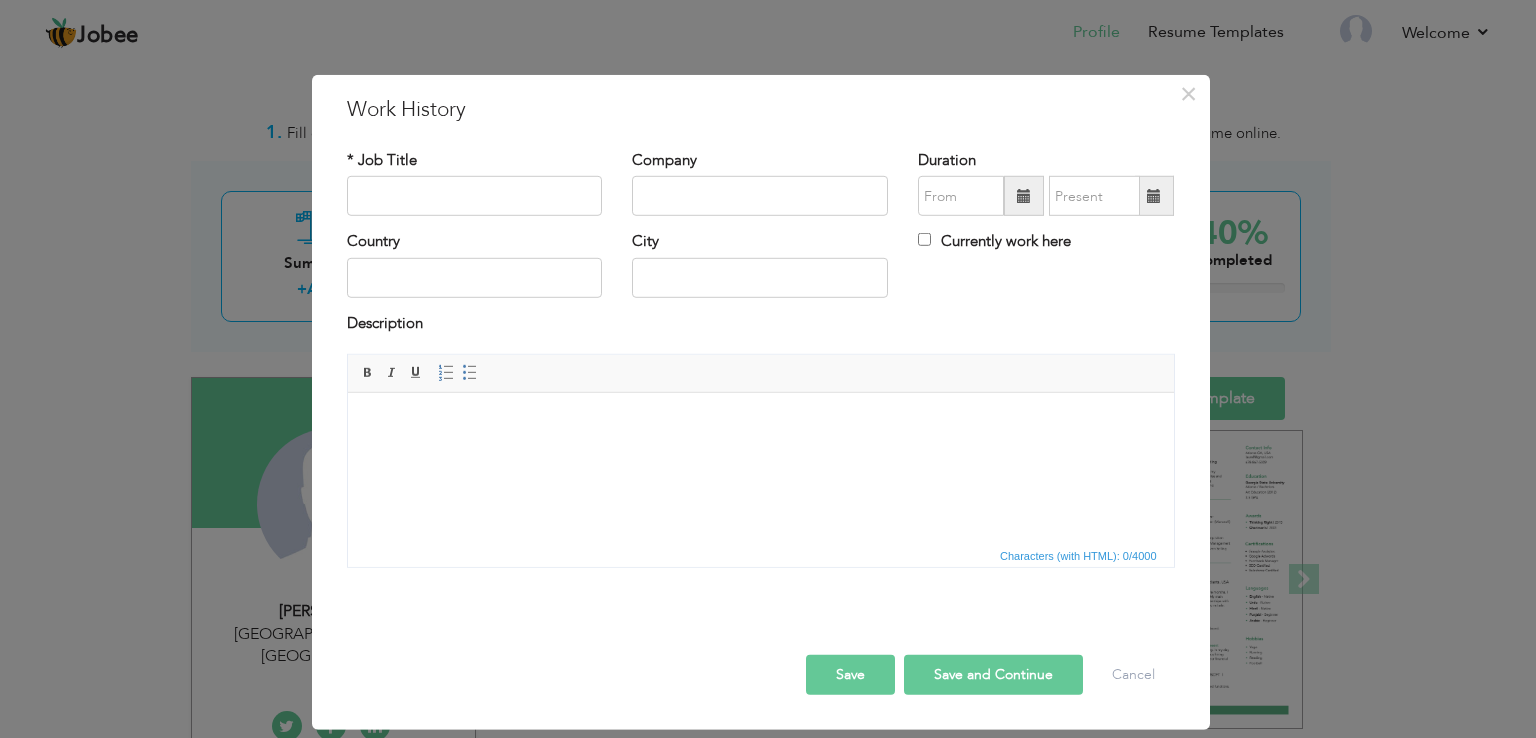 click on "Save and Continue" at bounding box center (993, 675) 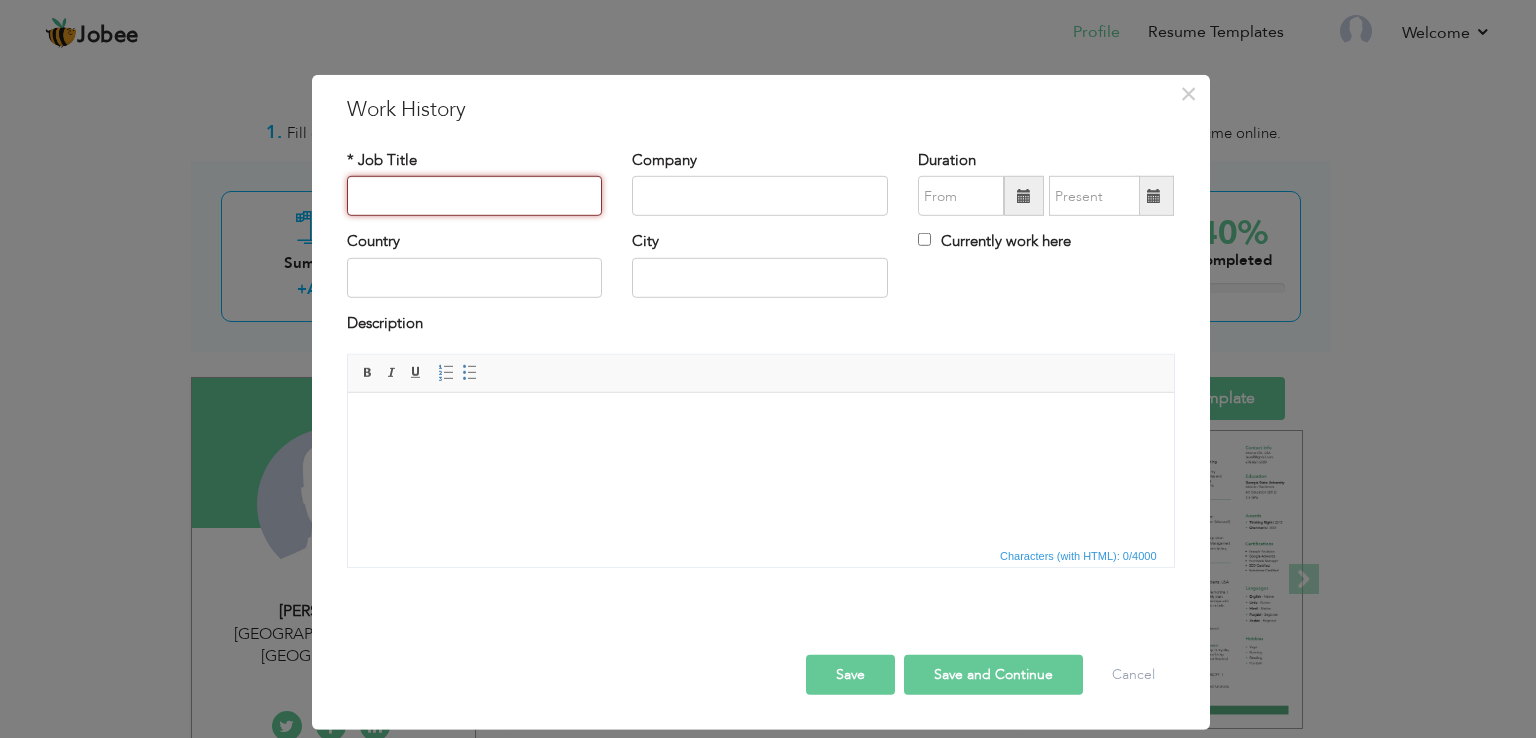 click at bounding box center [475, 196] 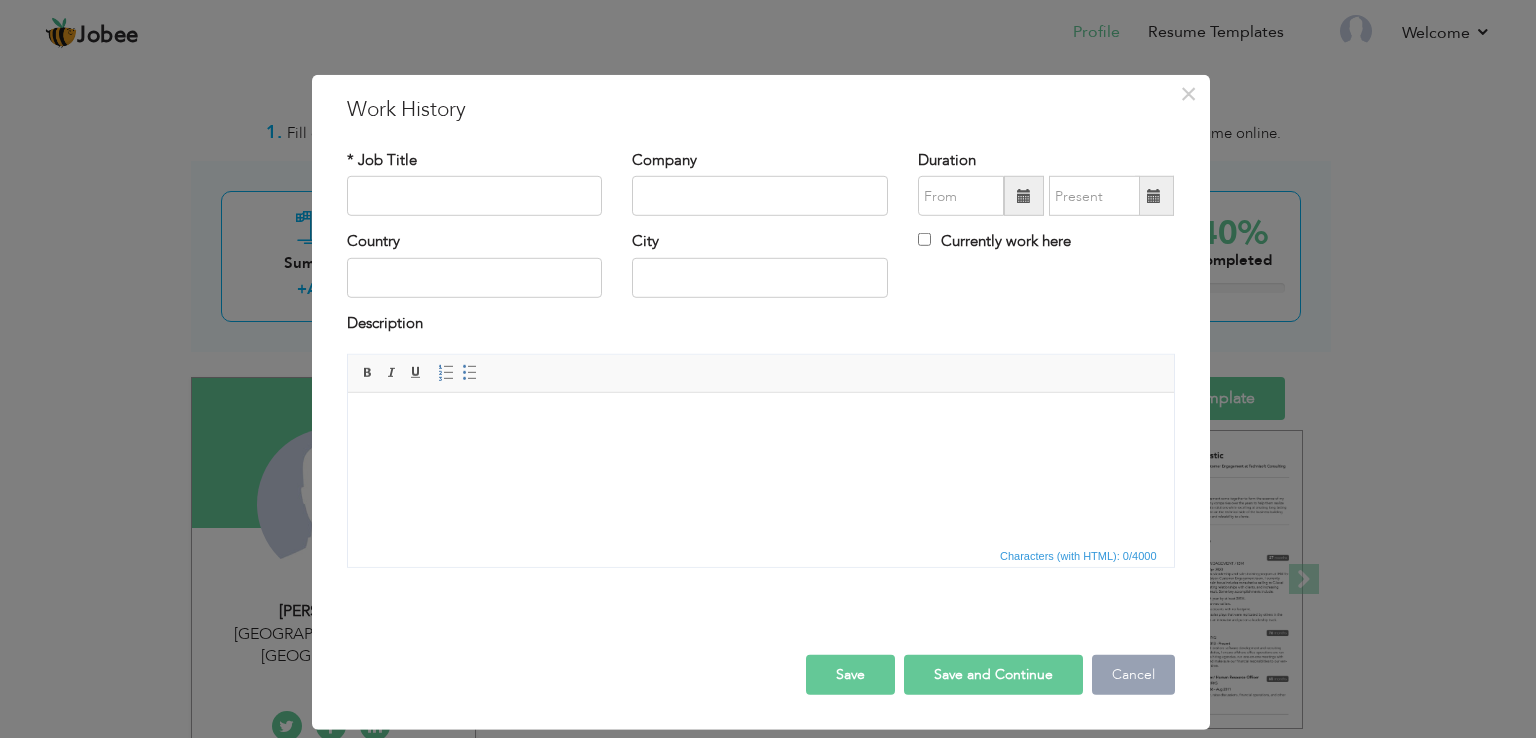 click on "Cancel" at bounding box center [1133, 675] 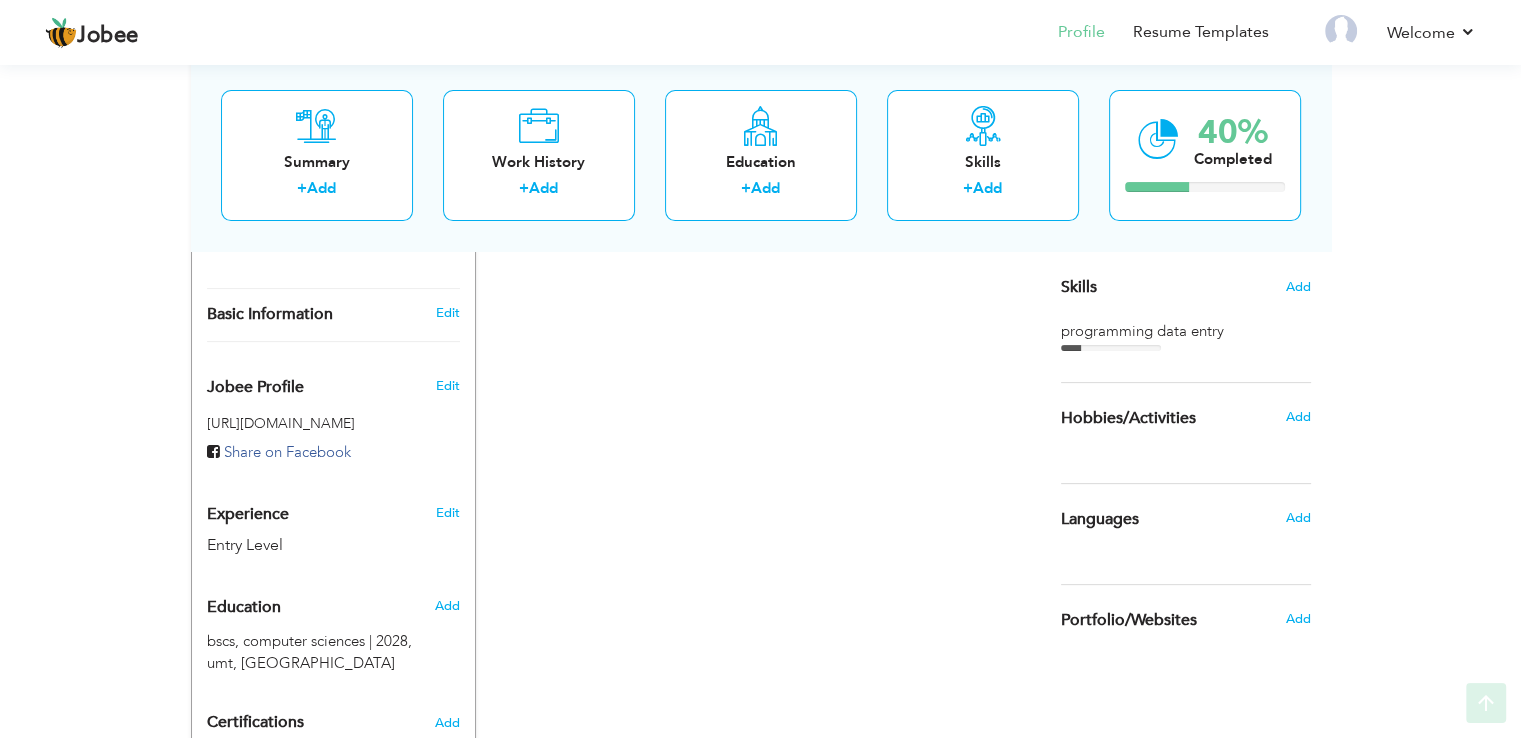 scroll, scrollTop: 676, scrollLeft: 0, axis: vertical 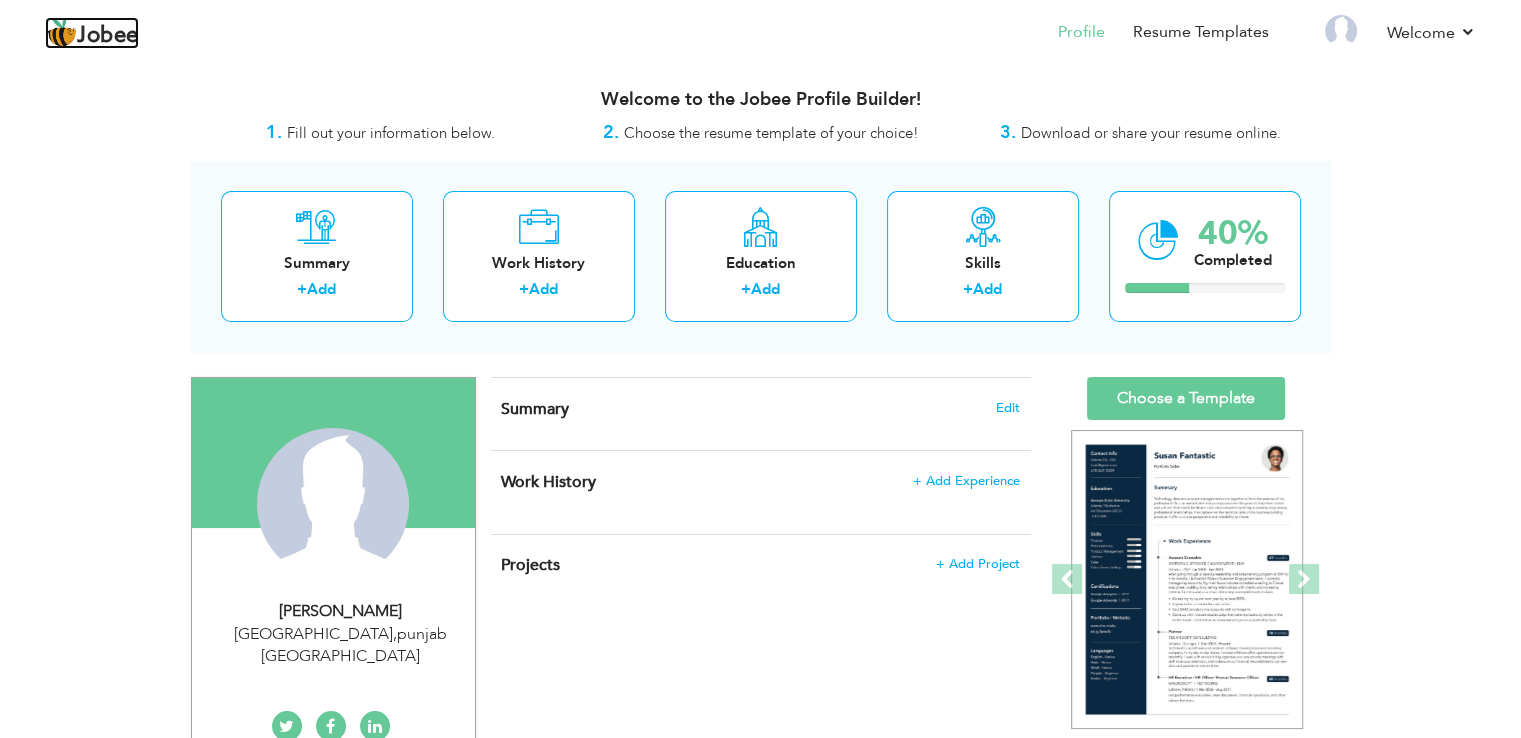 click on "Jobee" at bounding box center [108, 36] 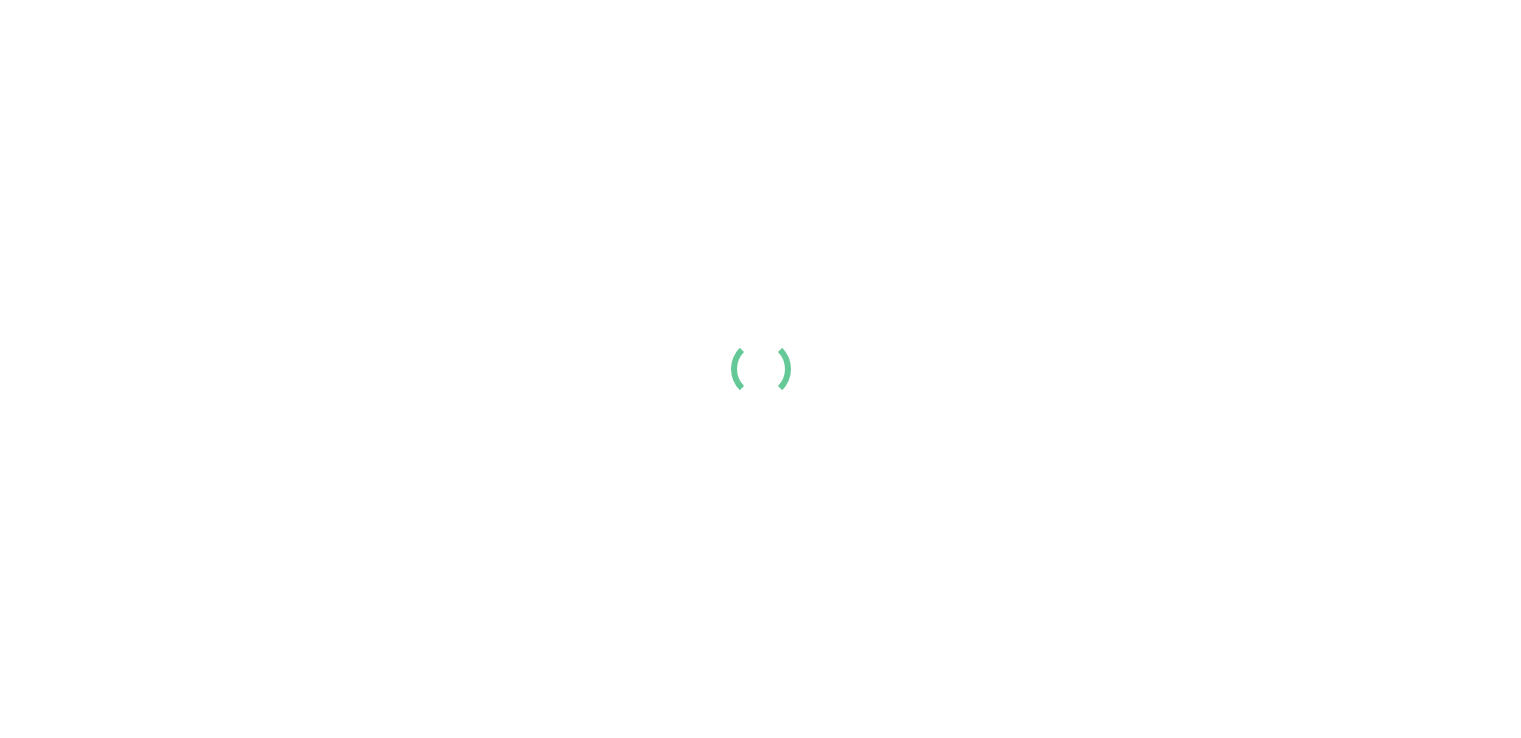 scroll, scrollTop: 0, scrollLeft: 0, axis: both 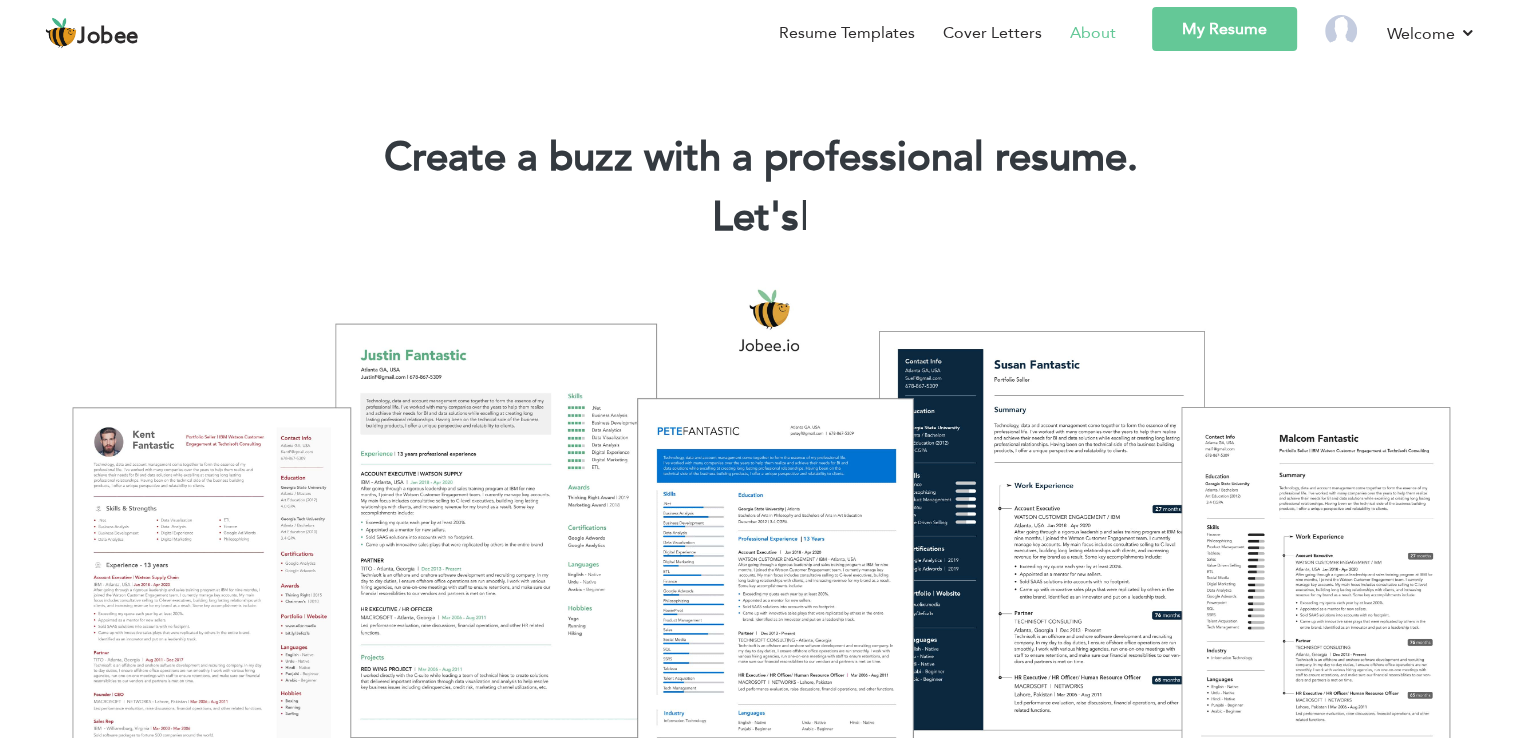 click on "About" at bounding box center (1079, 36) 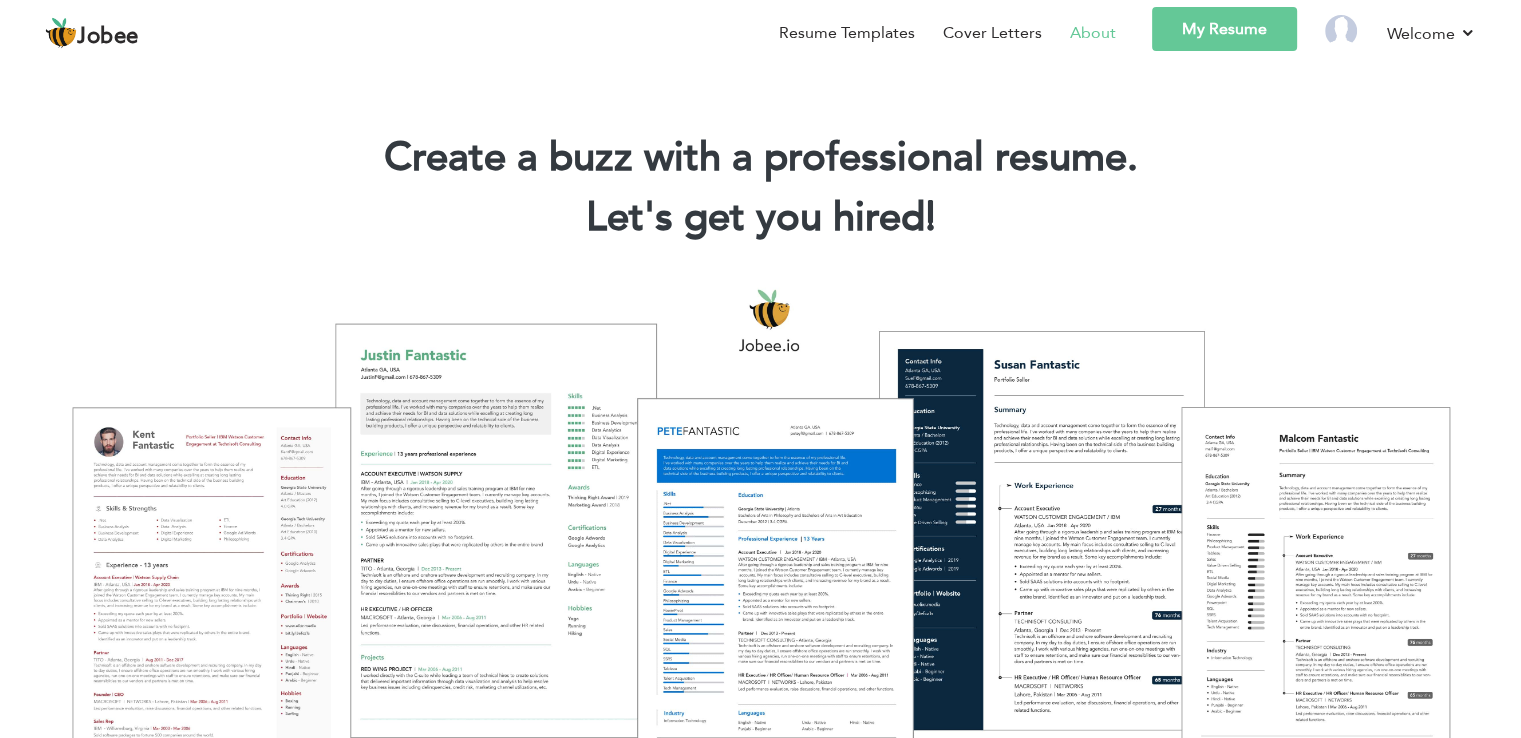 click on "About" at bounding box center [1093, 33] 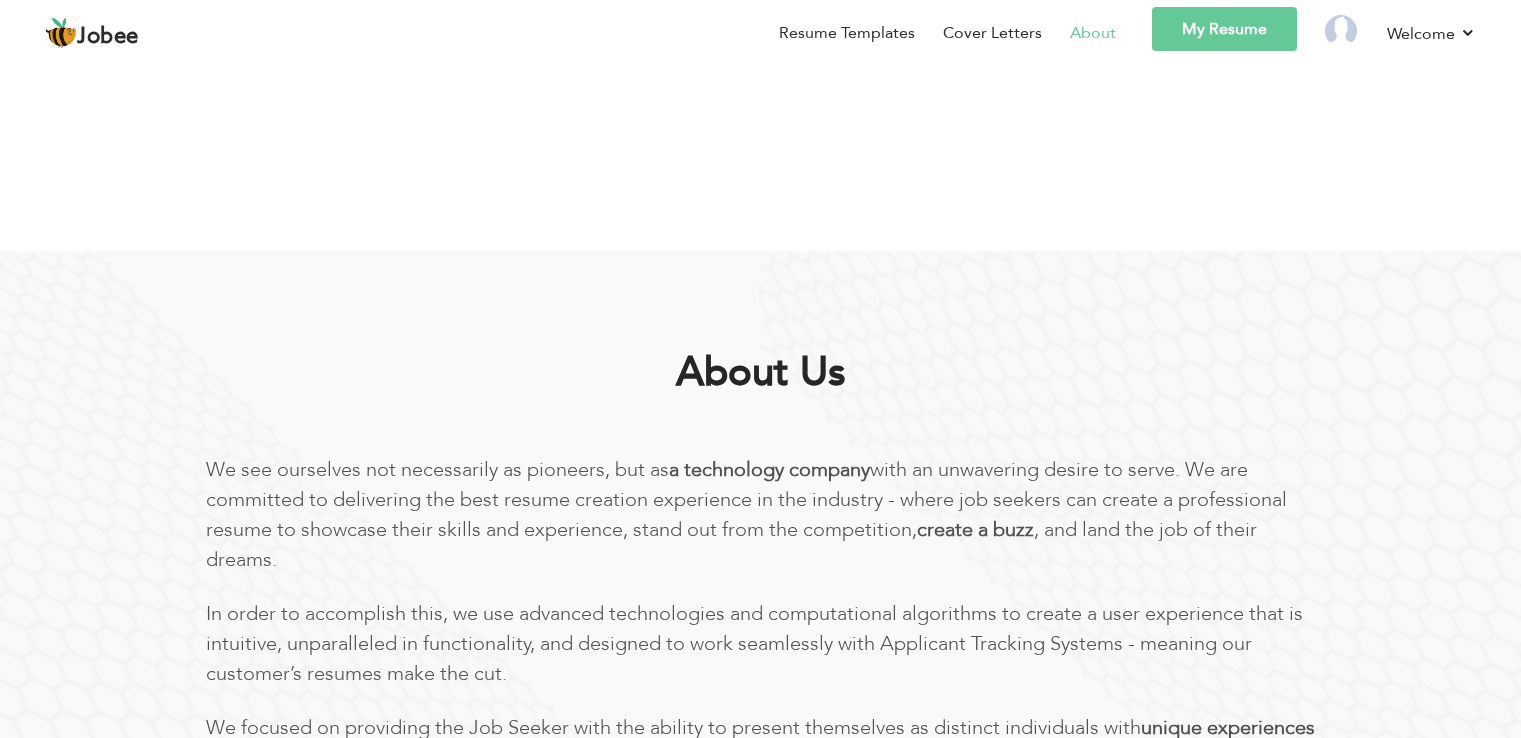 scroll, scrollTop: 0, scrollLeft: 0, axis: both 